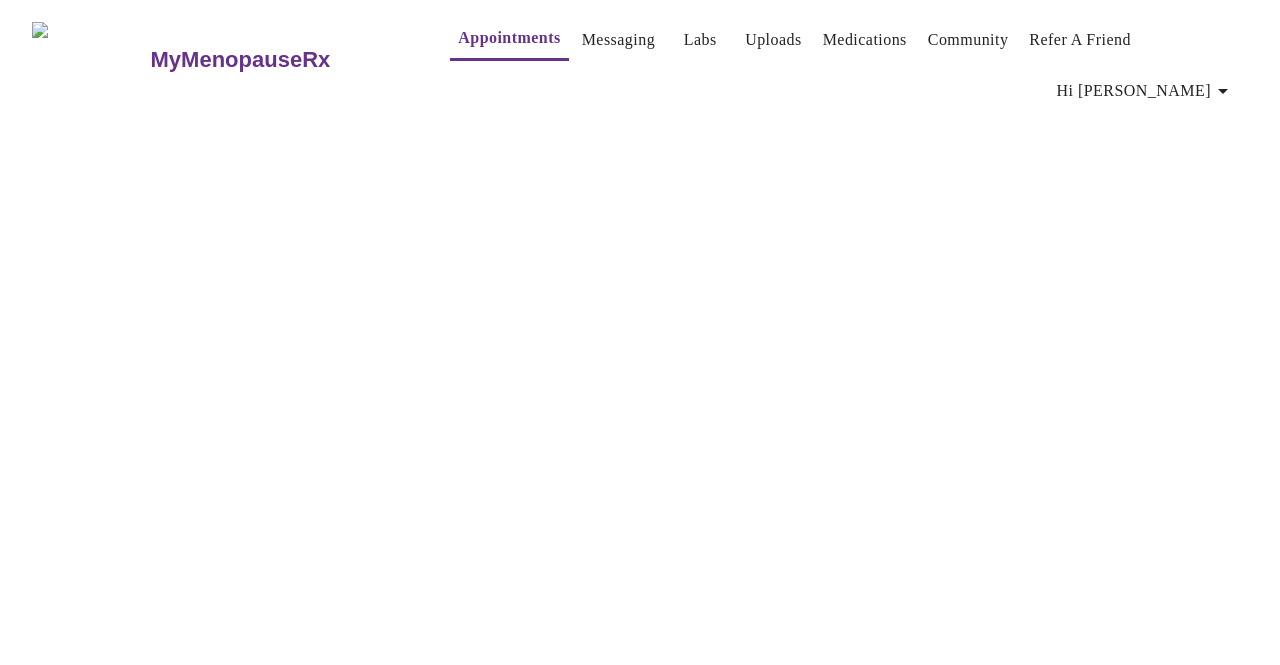 scroll, scrollTop: 0, scrollLeft: 0, axis: both 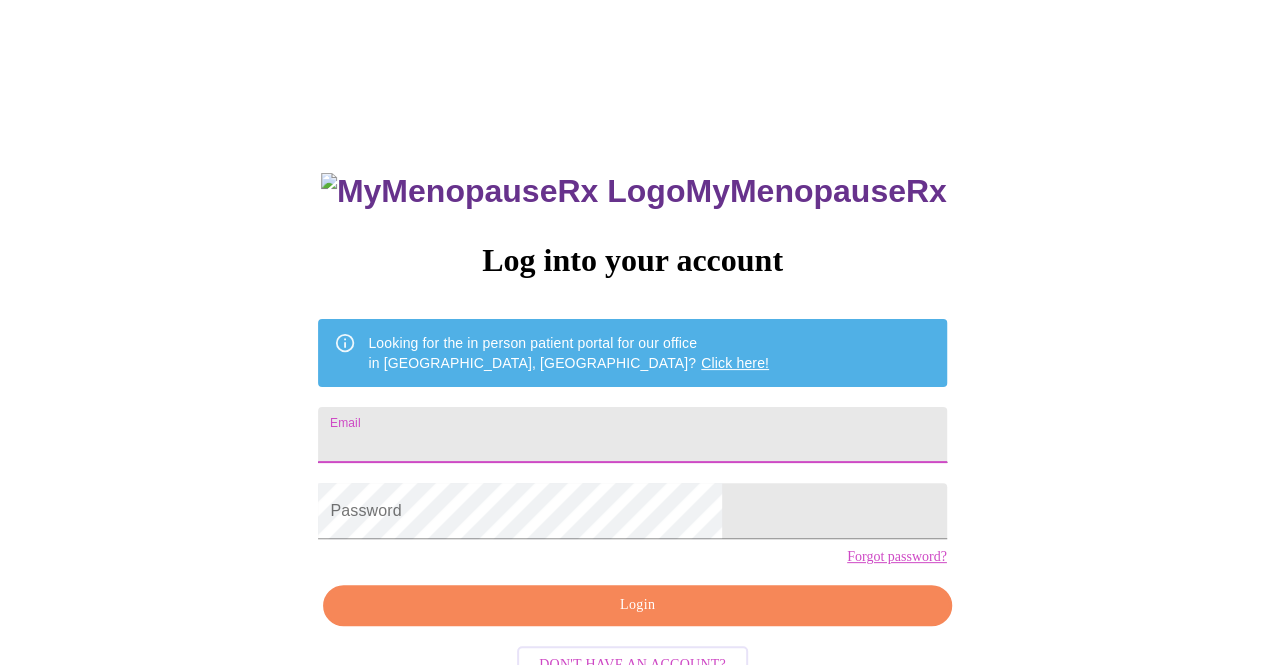click on "Email" at bounding box center (632, 435) 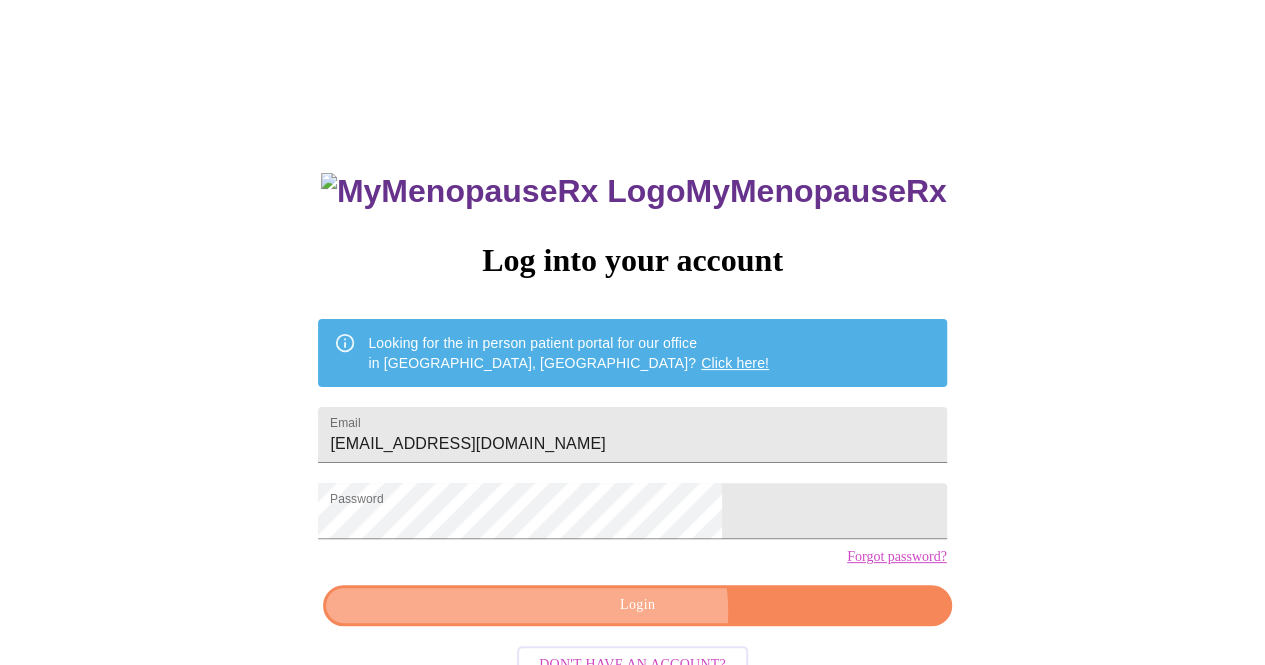 click on "Login" at bounding box center [637, 605] 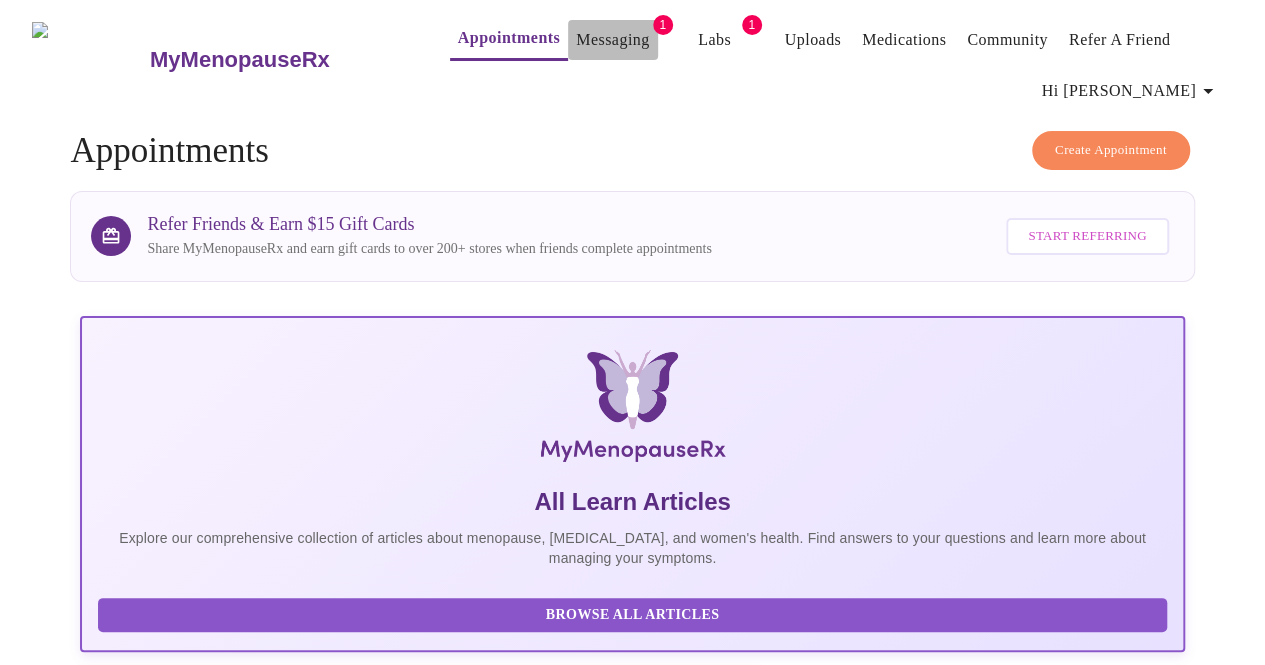 click on "Messaging" at bounding box center (612, 40) 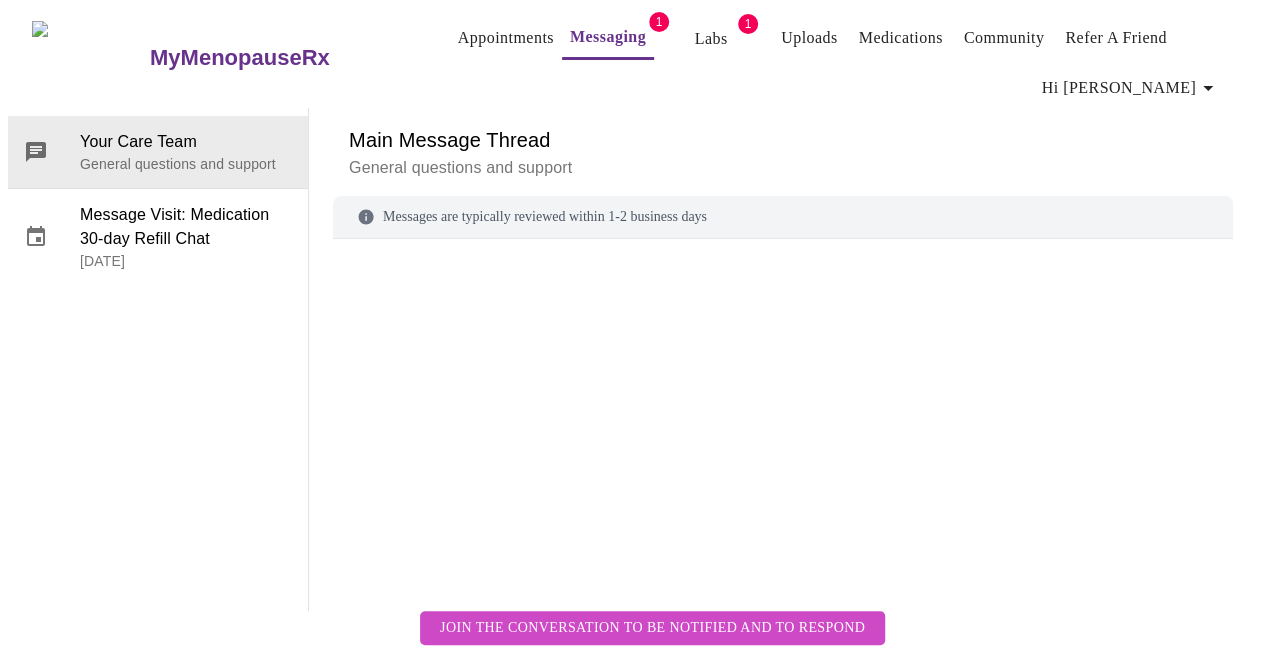 scroll, scrollTop: 100, scrollLeft: 0, axis: vertical 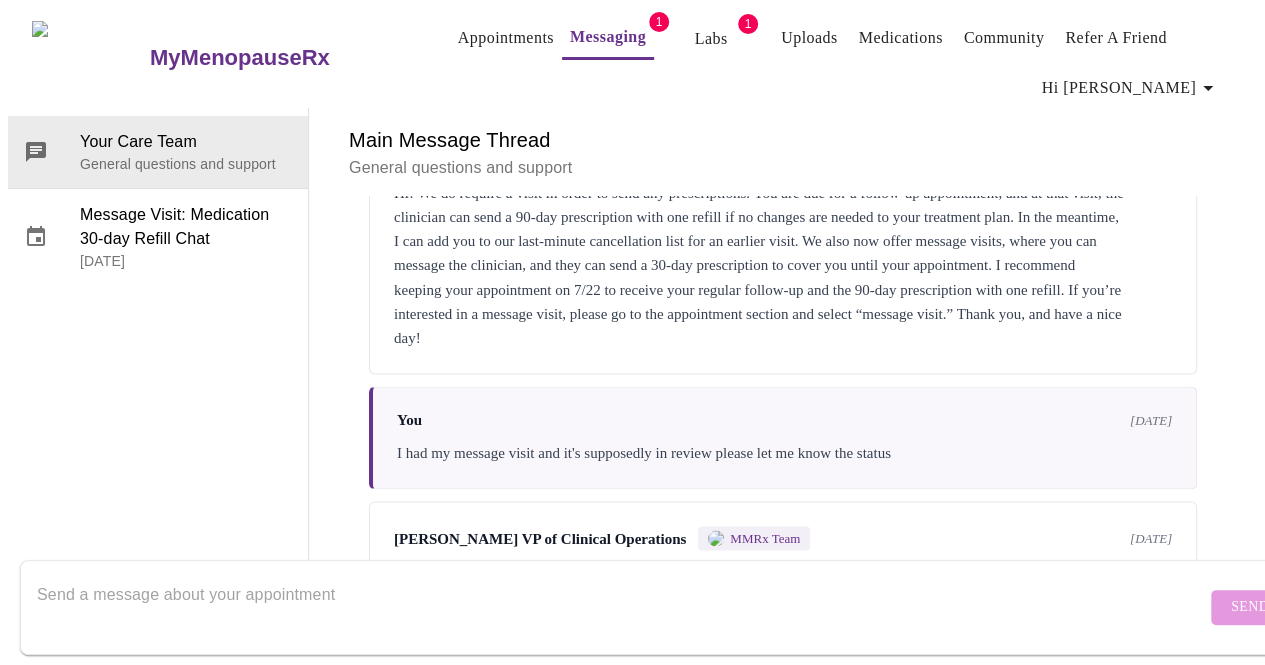click on "[PERSON_NAME] VP of Clinical Operations MMRx Team [DATE] Hi! We do require a visit in order to send any prescriptions. You are due for a follow-up appointment, and at that visit, the clinician can send a 90-day prescription with one refill if no changes are needed to your treatment plan.
In the meantime, I can add you to our last-minute cancellation list for an earlier visit. We also now offer message visits, where you can message the clinician, and they can send a 30-day prescription to cover you until your appointment.
I recommend keeping your appointment on 7/22 to receive your regular follow-up and the 90-day prescription with one refill.
If you’re interested in a message visit, please go to the appointment section and select “message visit.”
Thank you, and have a nice day!" at bounding box center [783, 247] 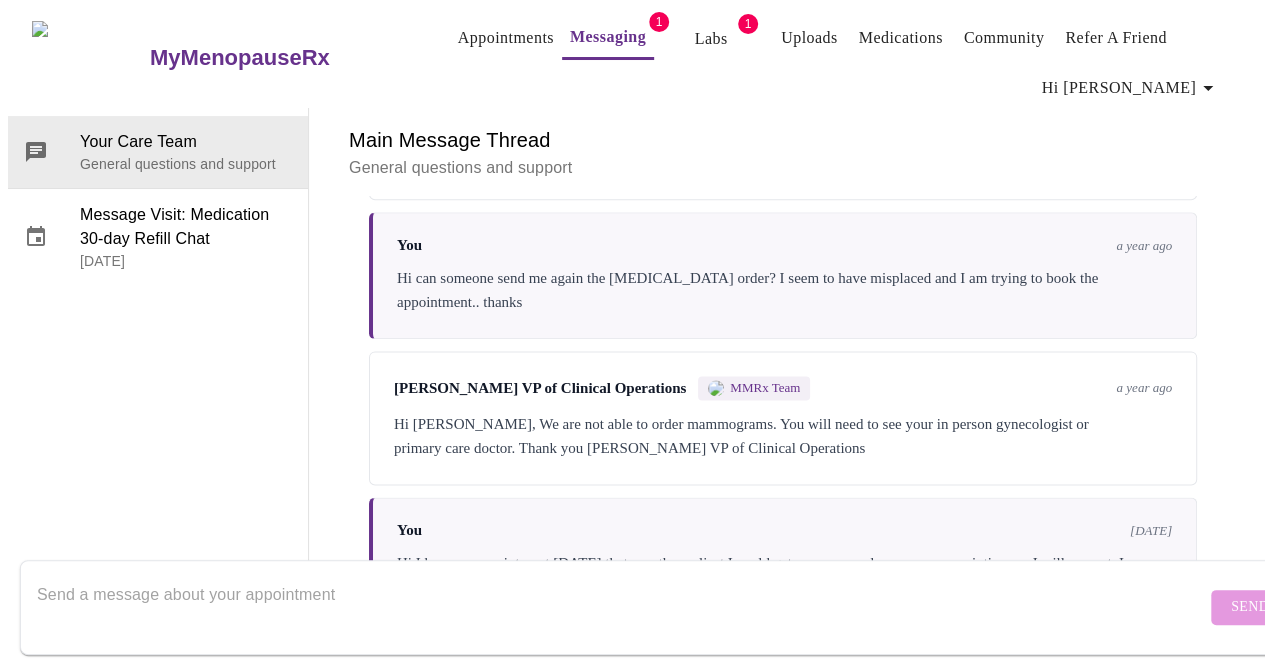 scroll, scrollTop: 1215, scrollLeft: 0, axis: vertical 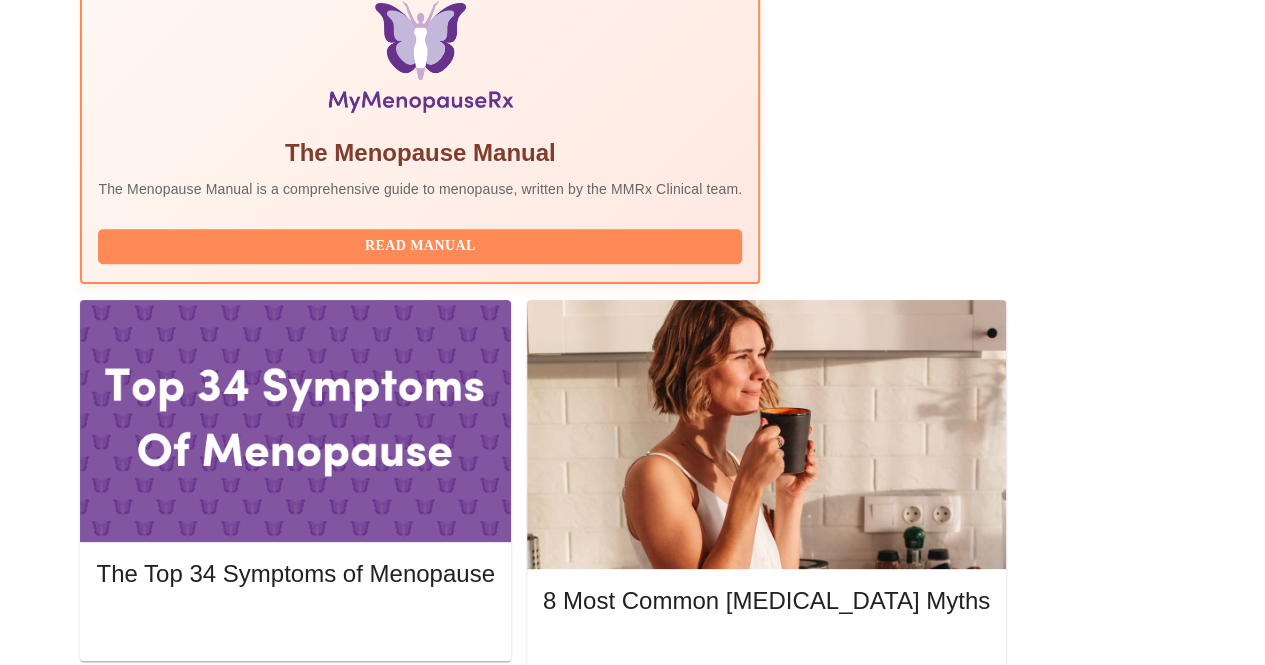 click on "Complete Pre-Assessment" at bounding box center (1049, 1879) 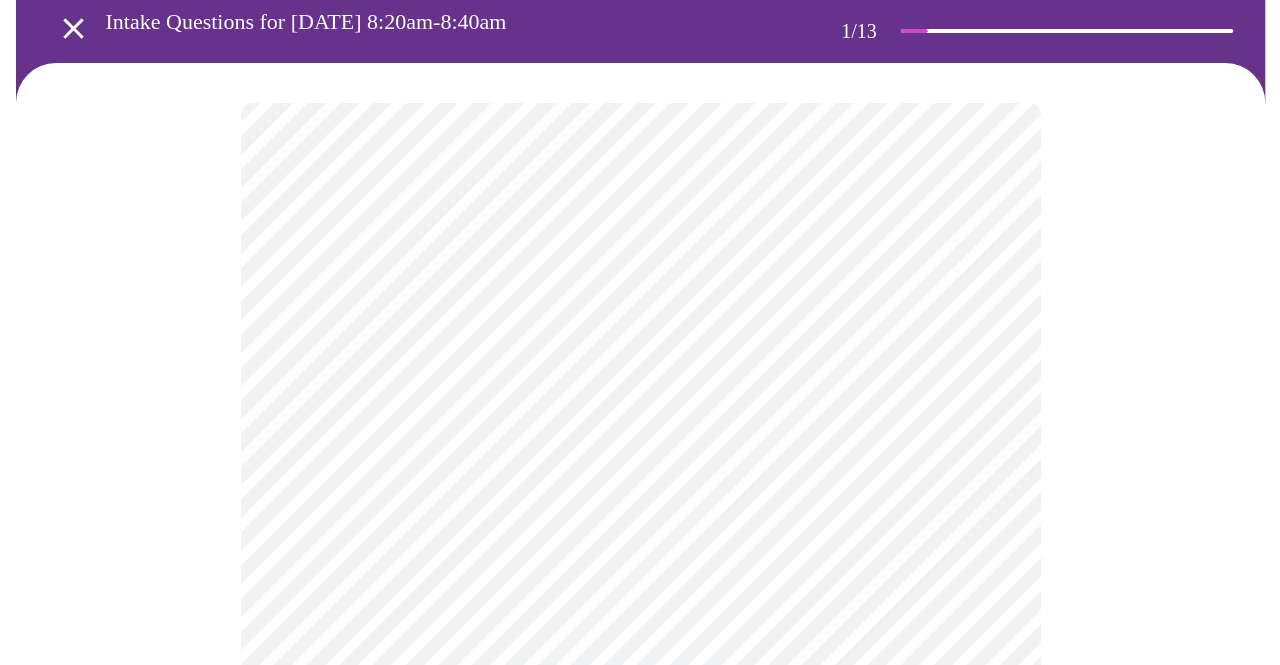 scroll, scrollTop: 114, scrollLeft: 0, axis: vertical 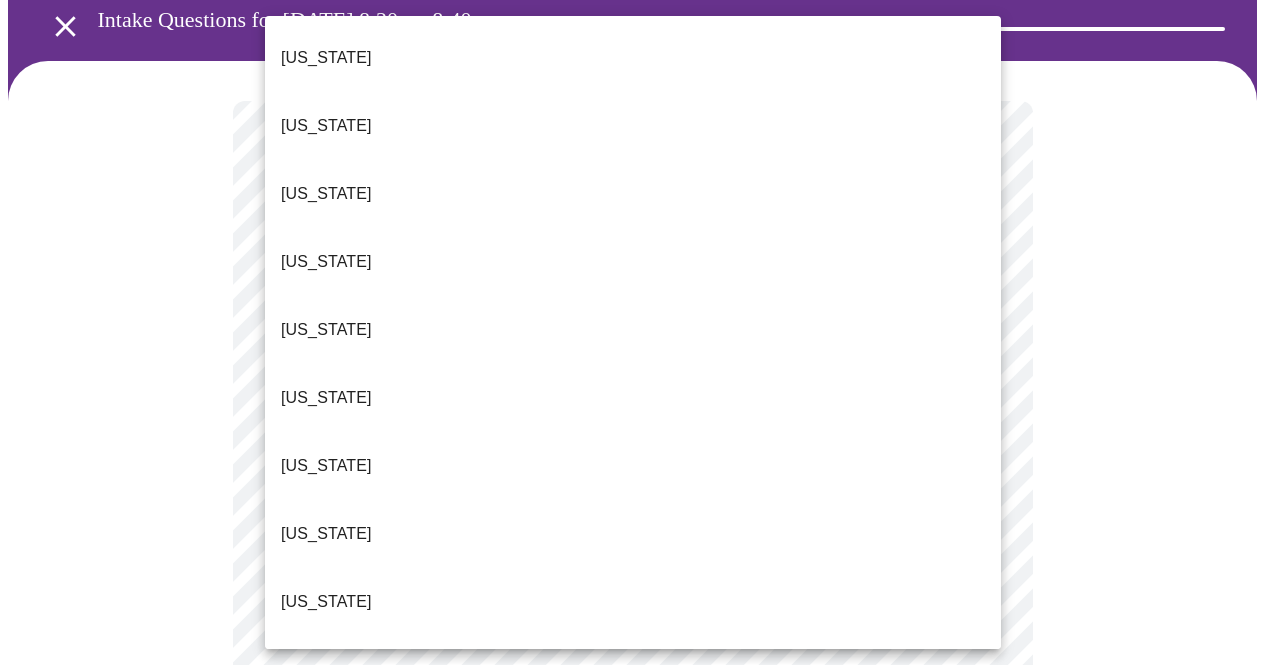 click on "MyMenopauseRx Appointments Messaging 1 Labs 1 Uploads Medications Community Refer a Friend Hi [PERSON_NAME]   Intake Questions for [DATE] 8:20am-8:40am 1  /  13 Settings Billing Invoices Log out [US_STATE]
[US_STATE]
[US_STATE]
[US_STATE]
[US_STATE]
[US_STATE]
[US_STATE]
[US_STATE]
[US_STATE]
[US_STATE]
[US_STATE]
[US_STATE]
[US_STATE]
[US_STATE]
[US_STATE]
[US_STATE]
[US_STATE]
[US_STATE]
[US_STATE]
[US_STATE]
[US_STATE]
[US_STATE]
[US_STATE]
[US_STATE]
[US_STATE]
[US_STATE]
[US_STATE]
[US_STATE]
[GEOGRAPHIC_DATA]
[US_STATE]
[US_STATE]
[US_STATE]
[US_STATE]
[US_STATE]
[US_STATE]
[US_STATE]
[US_STATE]
[US_STATE]
[US_STATE]
[US_STATE]
[US_STATE]
[US_STATE]
[US_STATE]
[US_STATE]
[US_STATE][PERSON_NAME][US_STATE]
[US_STATE], D.C. ([US_STATE])
[US_STATE]
[US_STATE]
[US_STATE]" at bounding box center [640, 820] 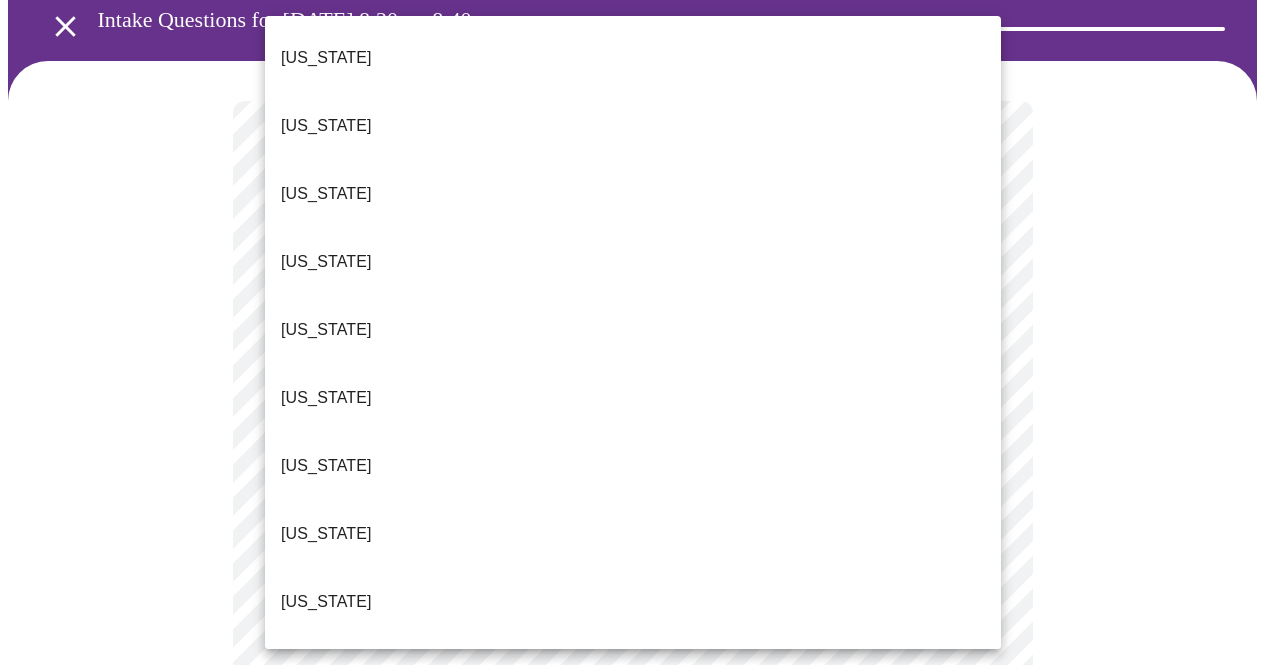 type 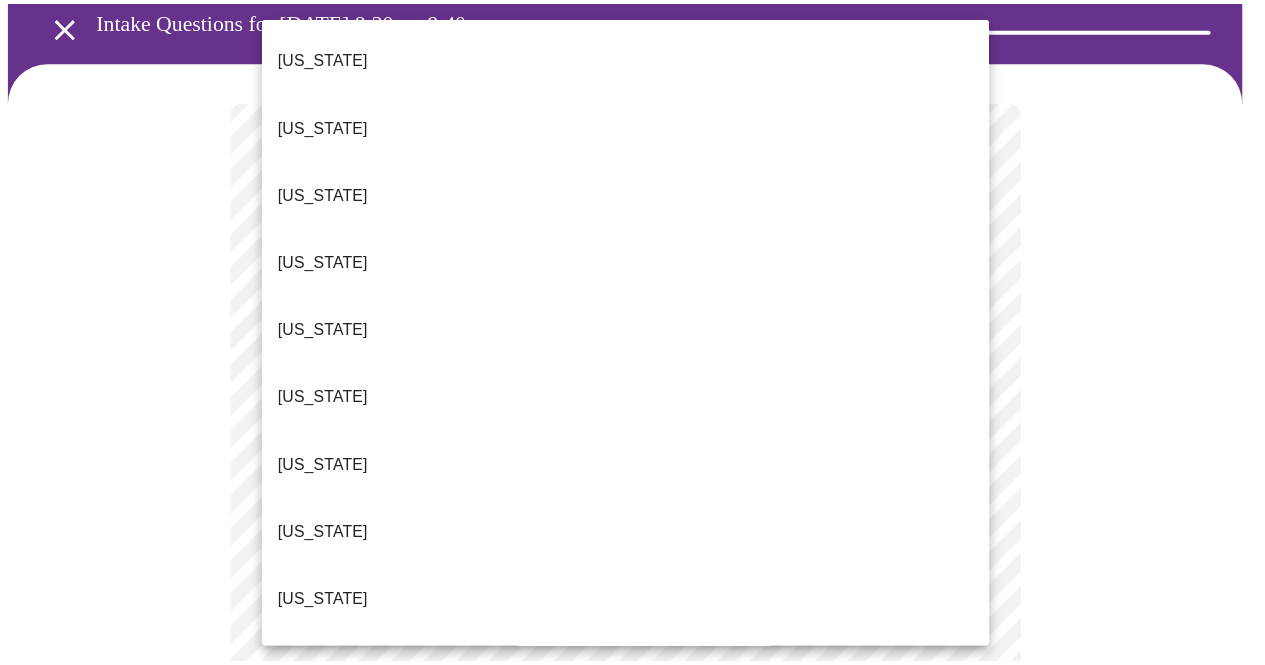 scroll, scrollTop: 50, scrollLeft: 0, axis: vertical 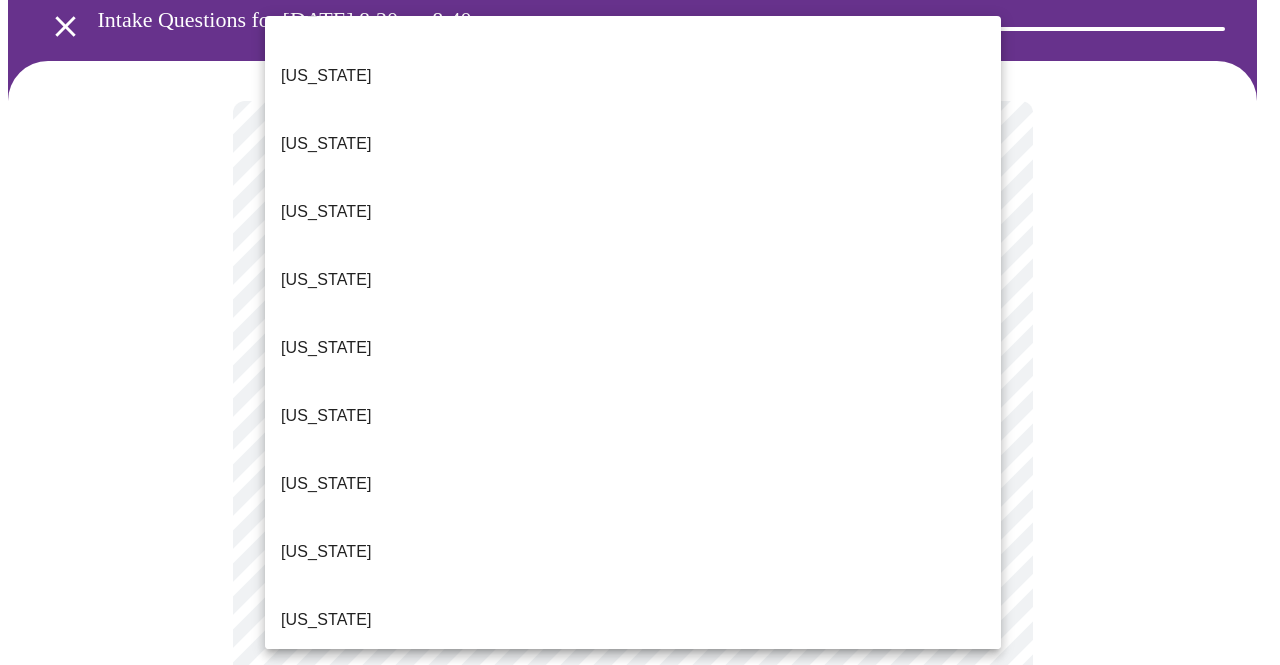 type 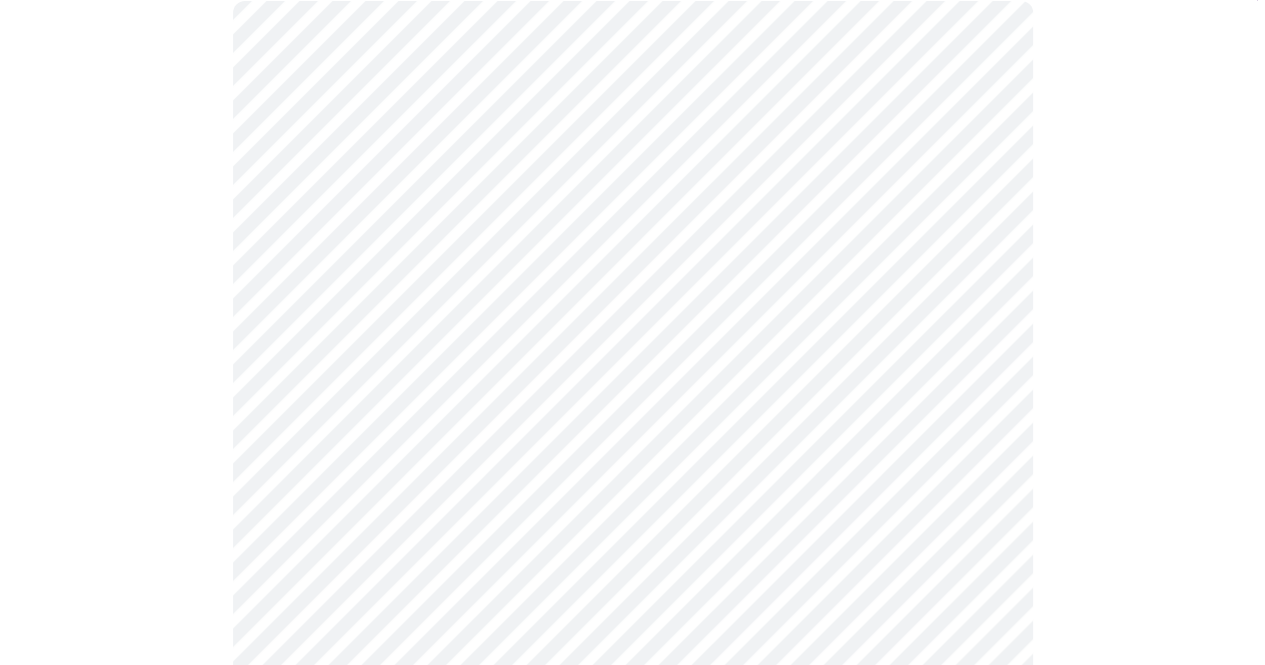 scroll, scrollTop: 236, scrollLeft: 0, axis: vertical 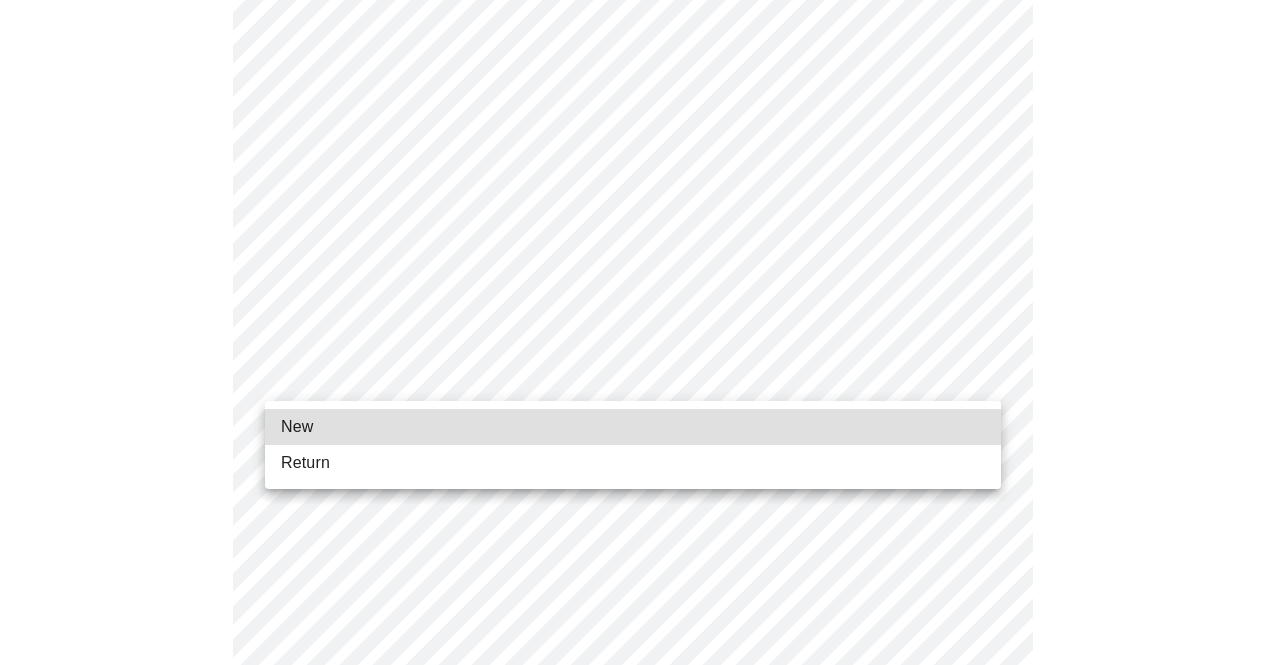 click on "MyMenopauseRx Appointments Messaging 1 Labs 1 Uploads Medications Community Refer a Friend Hi Charlene   Intake Questions for Tue, Jul 22nd 2025 @ 8:20am-8:40am 1  /  13 Settings Billing Invoices Log out New Return" at bounding box center [640, 692] 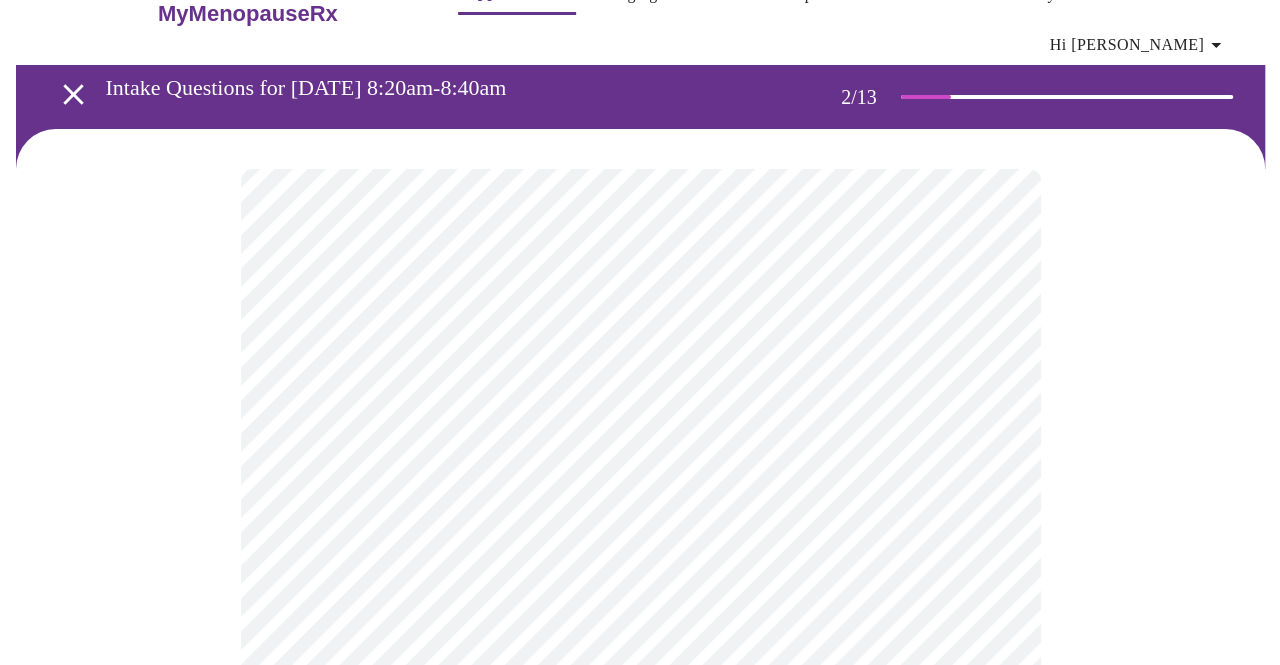 scroll, scrollTop: 47, scrollLeft: 0, axis: vertical 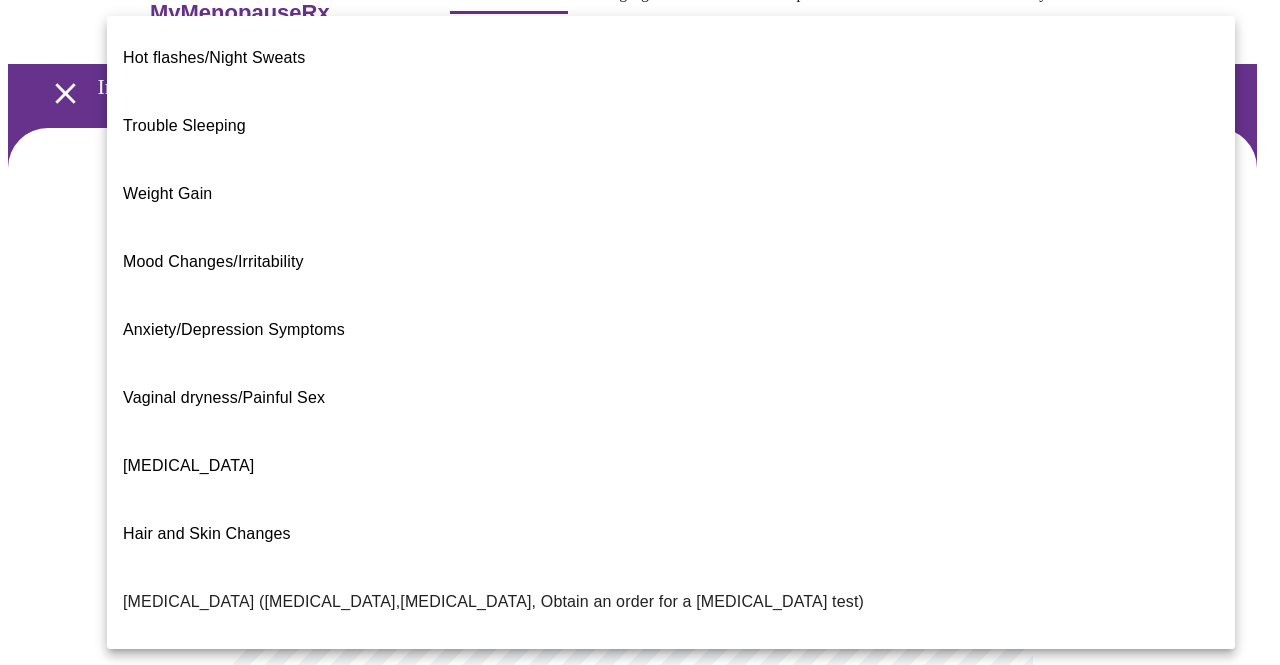 click on "MyMenopauseRx Appointments Messaging 1 Labs 1 Uploads Medications Community Refer a Friend Hi Charlene   Intake Questions for Tue, Jul 22nd 2025 @ 8:20am-8:40am 2  /  13 Settings Billing Invoices Log out Hot flashes/Night Sweats
Trouble Sleeping
Weight Gain
Mood Changes/Irritability
Anxiety/Depression Symptoms
Vaginal dryness/Painful Sex
Decreased libido
Hair and Skin Changes
Bone Health (Osteopenia,Osteoporosis, Obtain an order for a bone density test)
Metabolic Health (Pre-diabetes, Elevated Cholesterol, Vitamin D, Abnormal Lab Testing, Obtain an order for a Coronary Calcium Heart Scan)
Period Problems
Postmenopausal Bleeding
Orgasms are weak
UTI Symptoms
Vaginal Infection
Herpes (oral, genital)
STD Testing
I feel great - just need a refill.
Other" at bounding box center [640, 575] 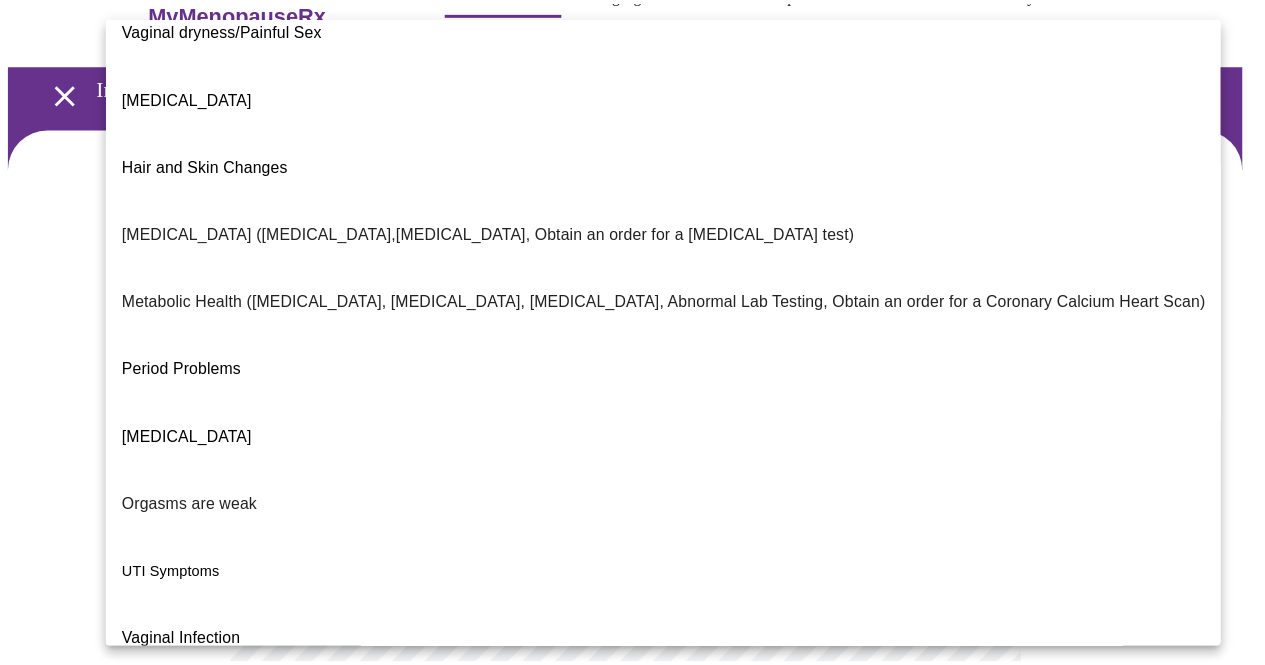 scroll, scrollTop: 370, scrollLeft: 0, axis: vertical 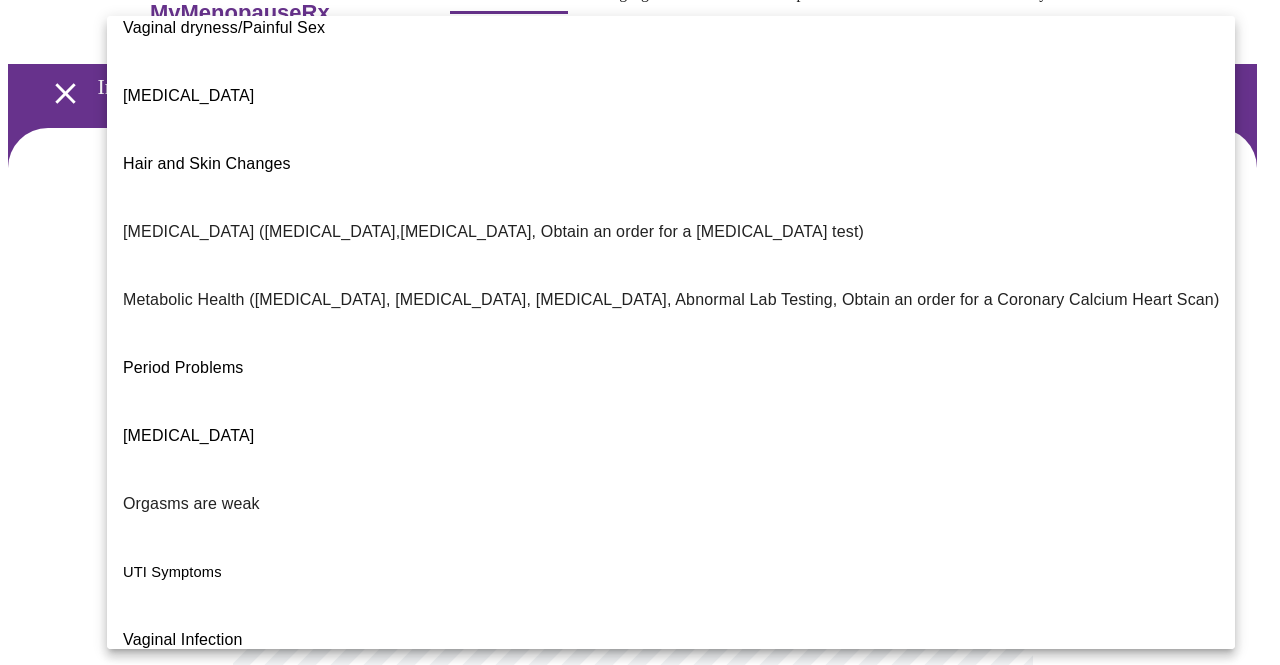 click on "I feel great - just need a refill." at bounding box center [228, 844] 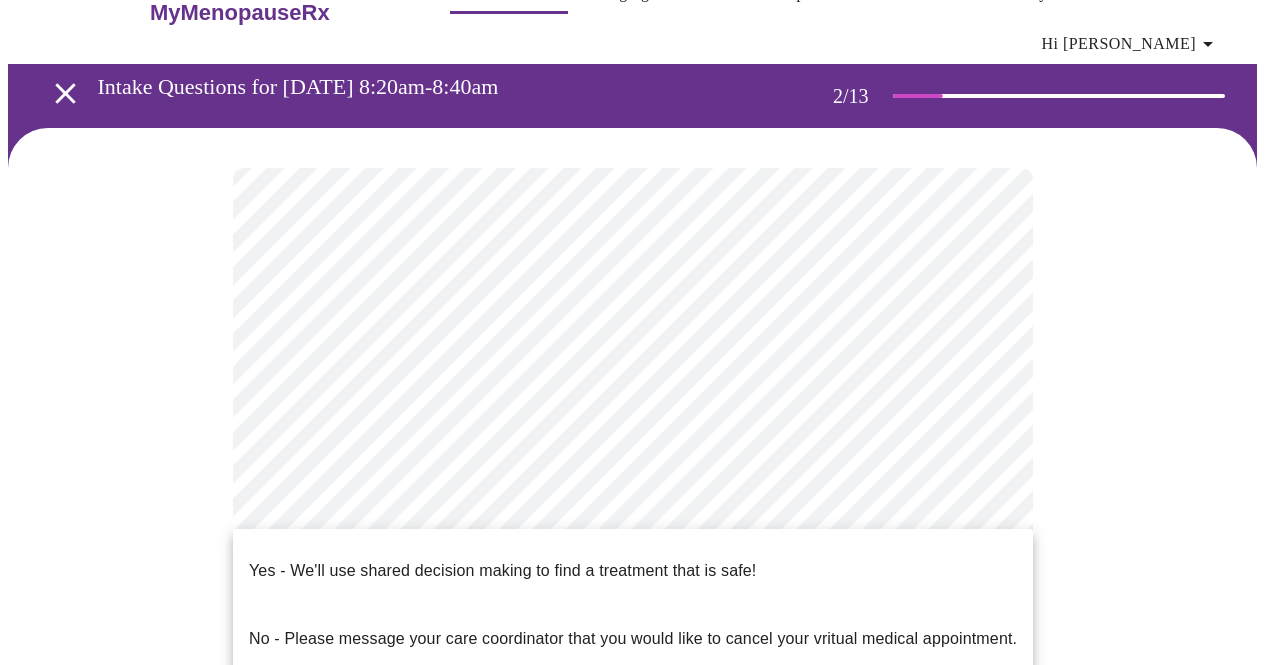 click on "MyMenopauseRx Appointments Messaging 1 Labs 1 Uploads Medications Community Refer a Friend Hi Charlene   Intake Questions for Tue, Jul 22nd 2025 @ 8:20am-8:40am 2  /  13 Settings Billing Invoices Log out Yes - We'll use shared decision making to find a treatment that is safe!
No - Please message your care coordinator that you would like to cancel your vritual medical appointment." at bounding box center [640, 569] 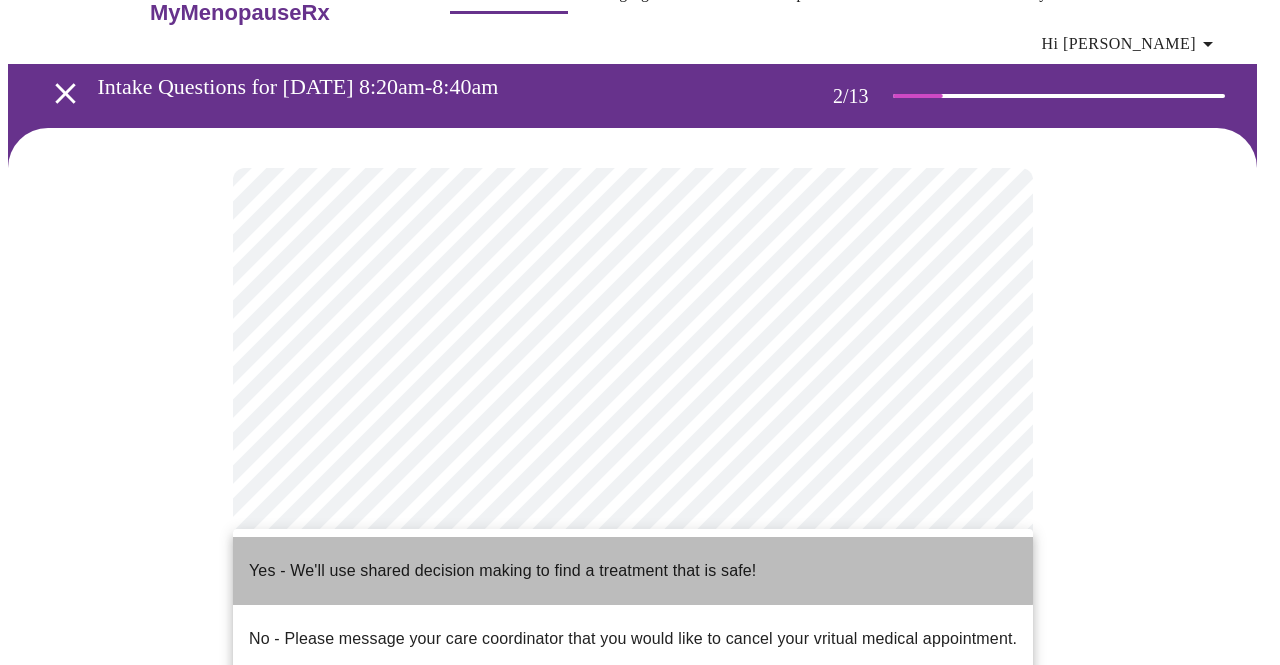 click on "Yes - We'll use shared decision making to find a treatment that is safe!" at bounding box center [502, 571] 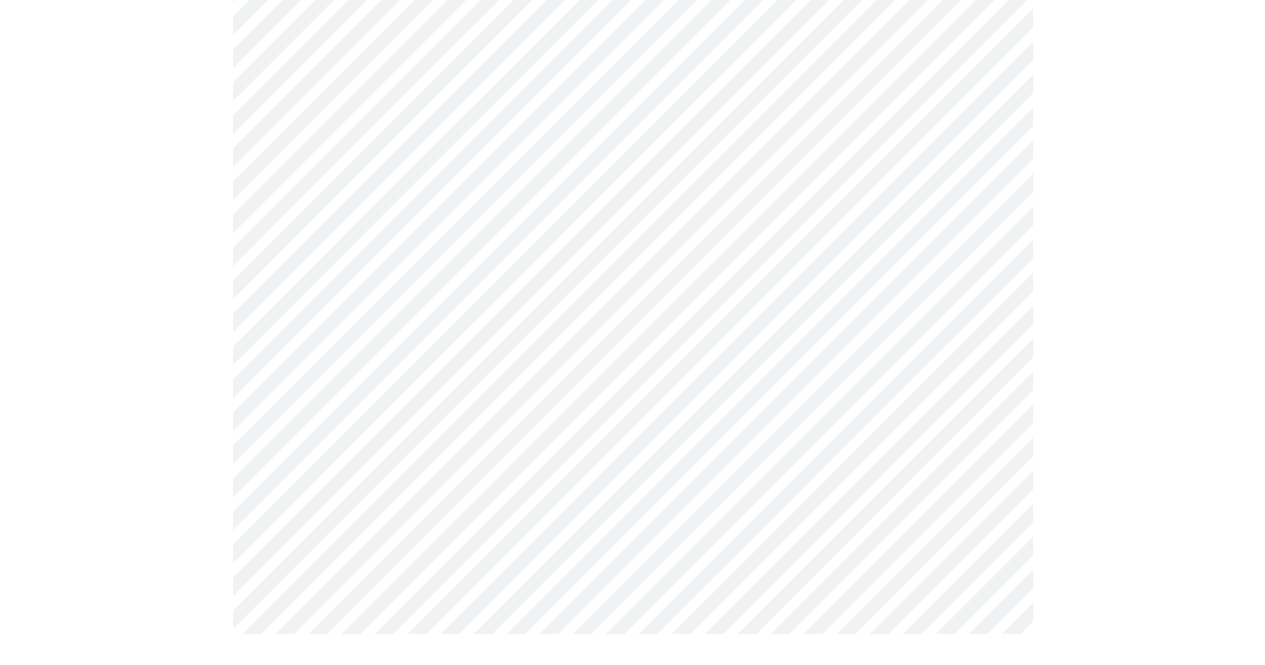 scroll, scrollTop: 0, scrollLeft: 0, axis: both 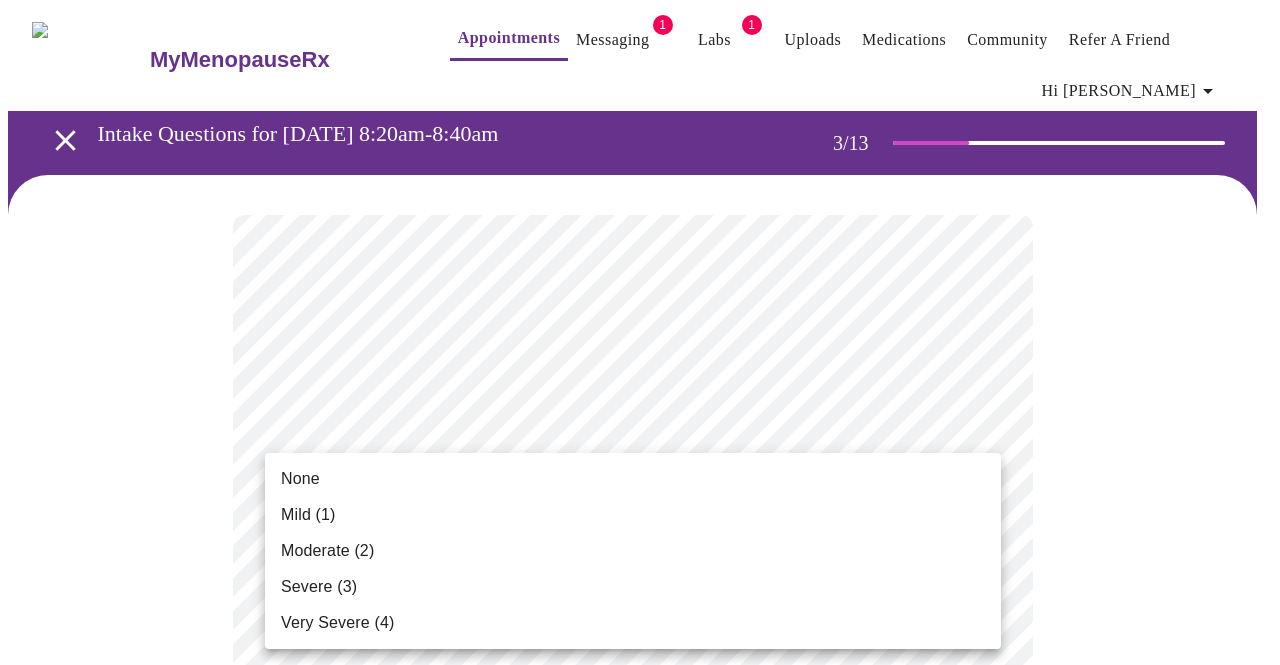 click on "MyMenopauseRx Appointments Messaging 1 Labs 1 Uploads Medications Community Refer a Friend Hi Charlene   Intake Questions for Tue, Jul 22nd 2025 @ 8:20am-8:40am 3  /  13 Settings Billing Invoices Log out None Mild (1) Moderate (2) Severe (3)  Very Severe (4)" at bounding box center [640, 1373] 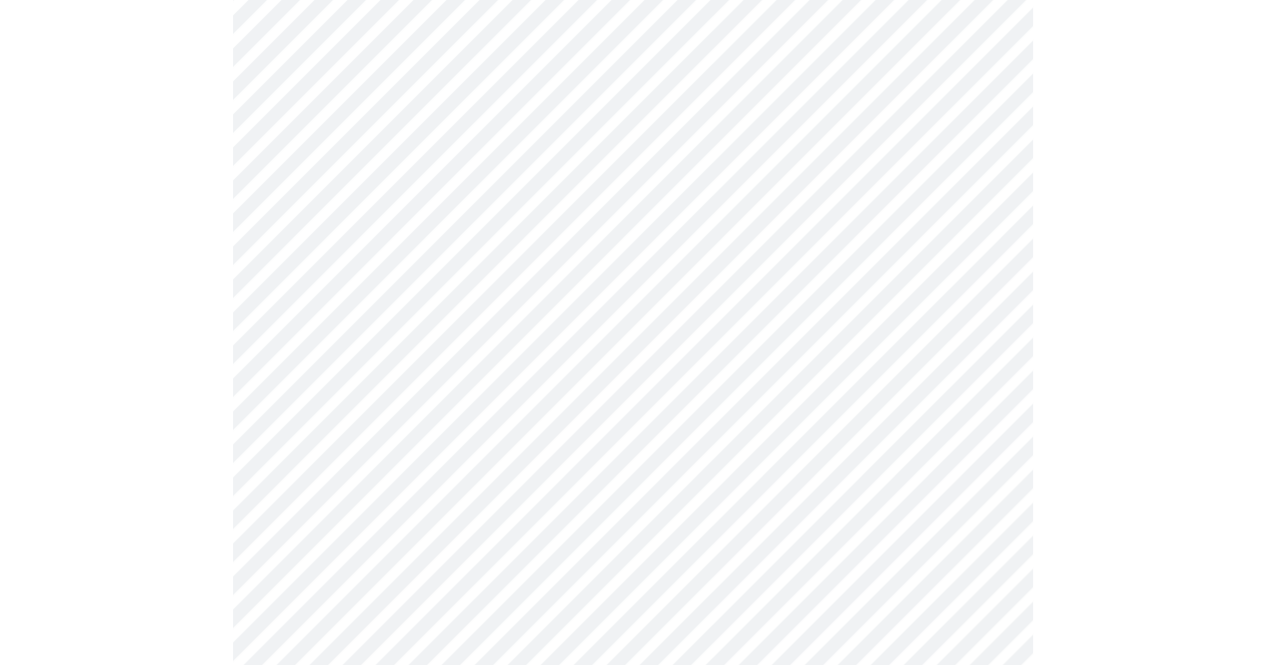 scroll, scrollTop: 267, scrollLeft: 0, axis: vertical 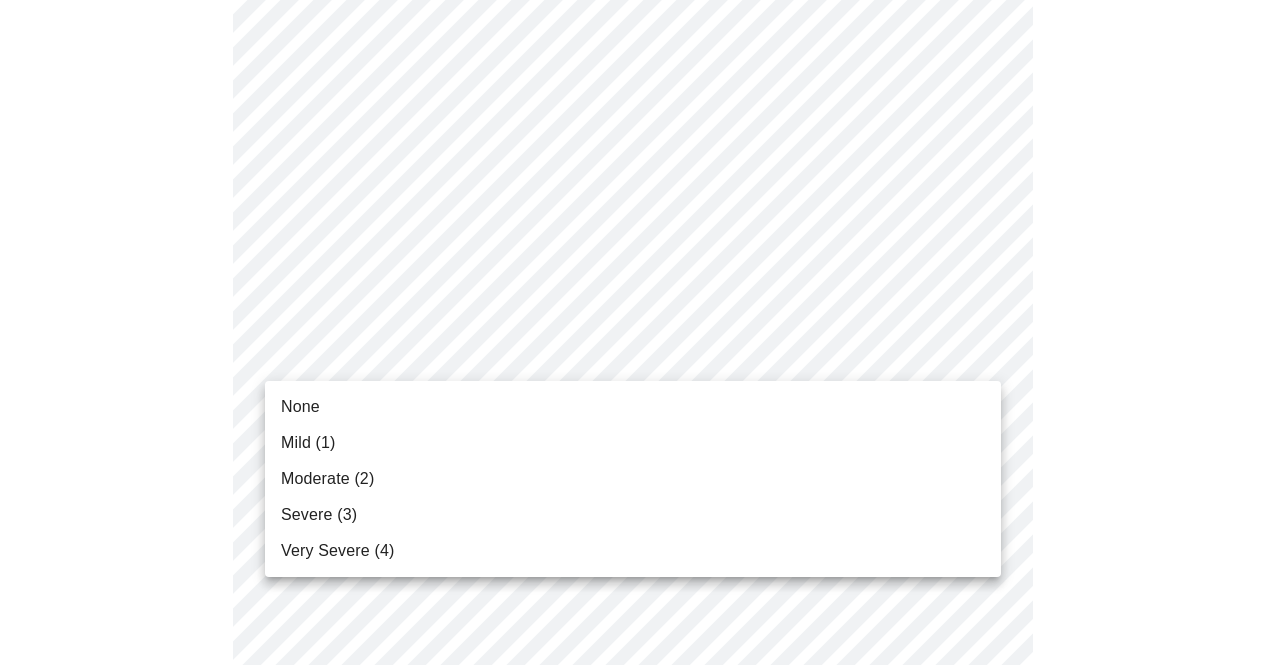 click on "MyMenopauseRx Appointments Messaging 1 Labs 1 Uploads Medications Community Refer a Friend Hi Charlene   Intake Questions for Tue, Jul 22nd 2025 @ 8:20am-8:40am 3  /  13 Settings Billing Invoices Log out None Mild (1) Moderate (2) Severe (3) Very Severe (4)" at bounding box center (640, 1070) 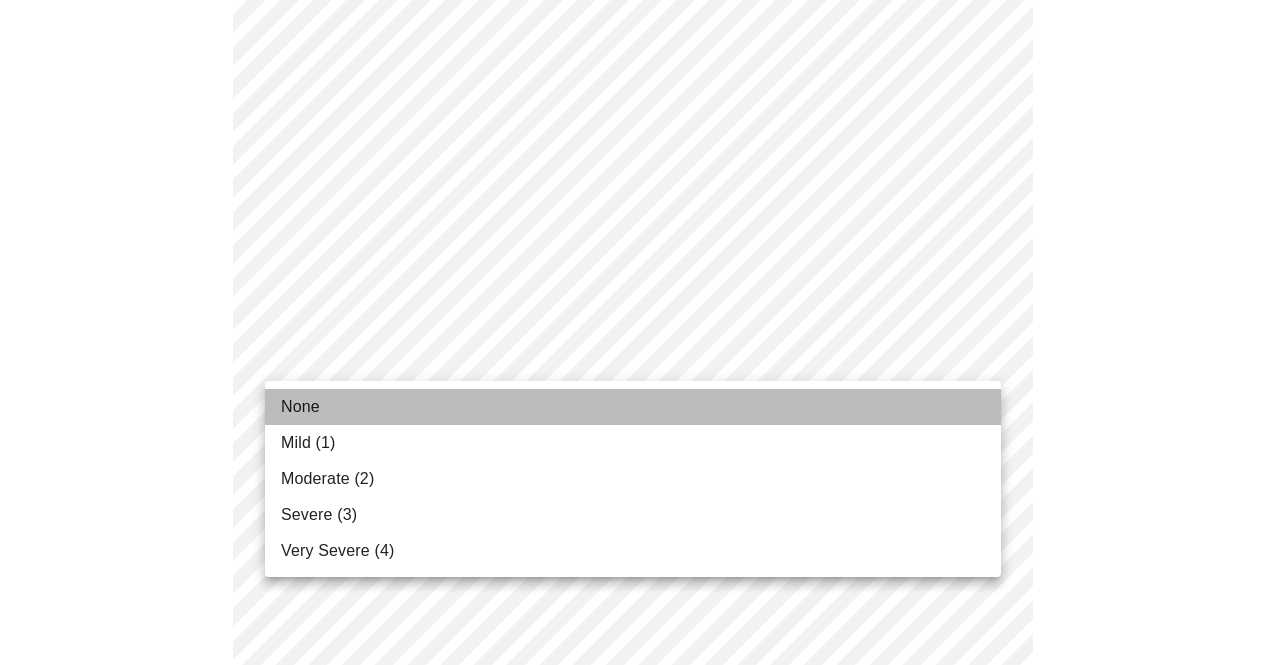 click on "None" at bounding box center (300, 407) 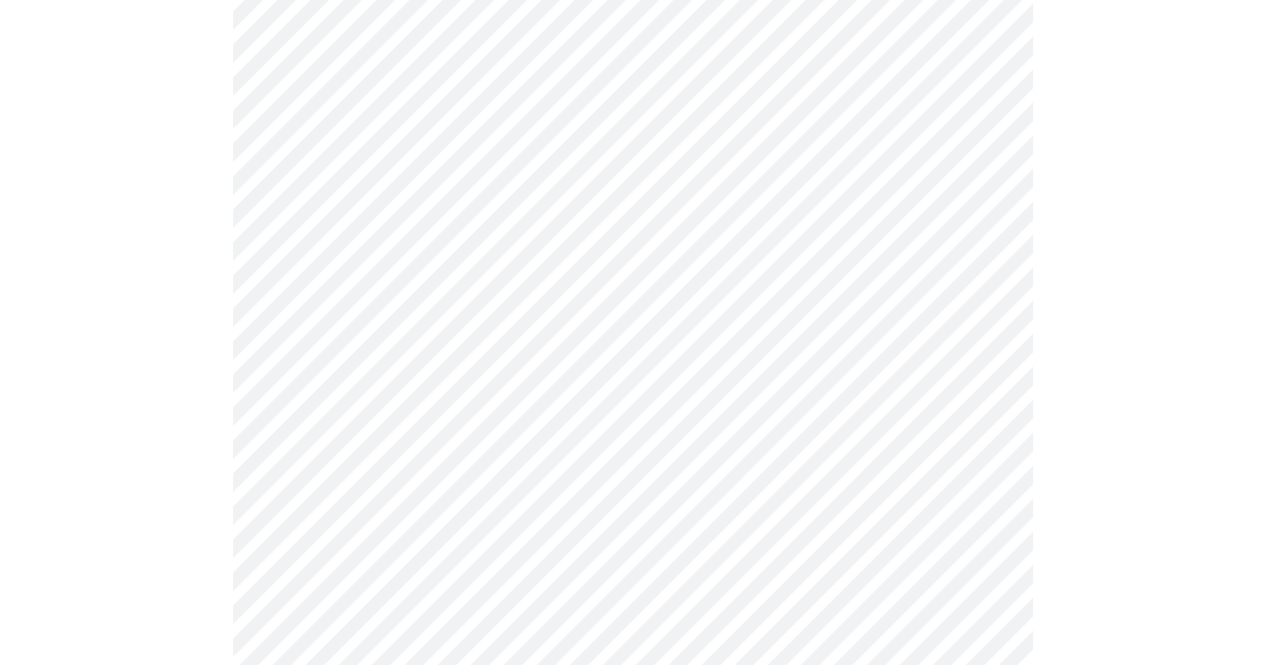 scroll, scrollTop: 669, scrollLeft: 0, axis: vertical 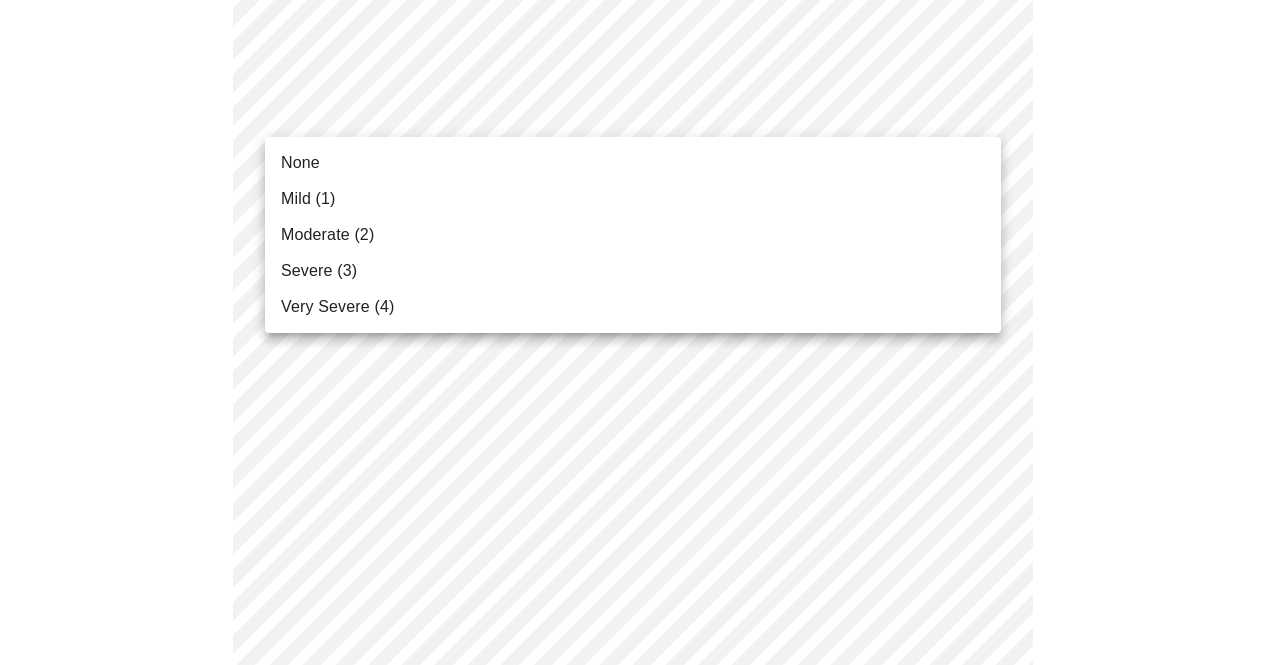 click on "MyMenopauseRx Appointments Messaging 1 Labs 1 Uploads Medications Community Refer a Friend Hi Charlene   Intake Questions for Tue, Jul 22nd 2025 @ 8:20am-8:40am 3  /  13 Settings Billing Invoices Log out None Mild (1) Moderate (2) Severe (3) Very Severe (4)" at bounding box center [640, 654] 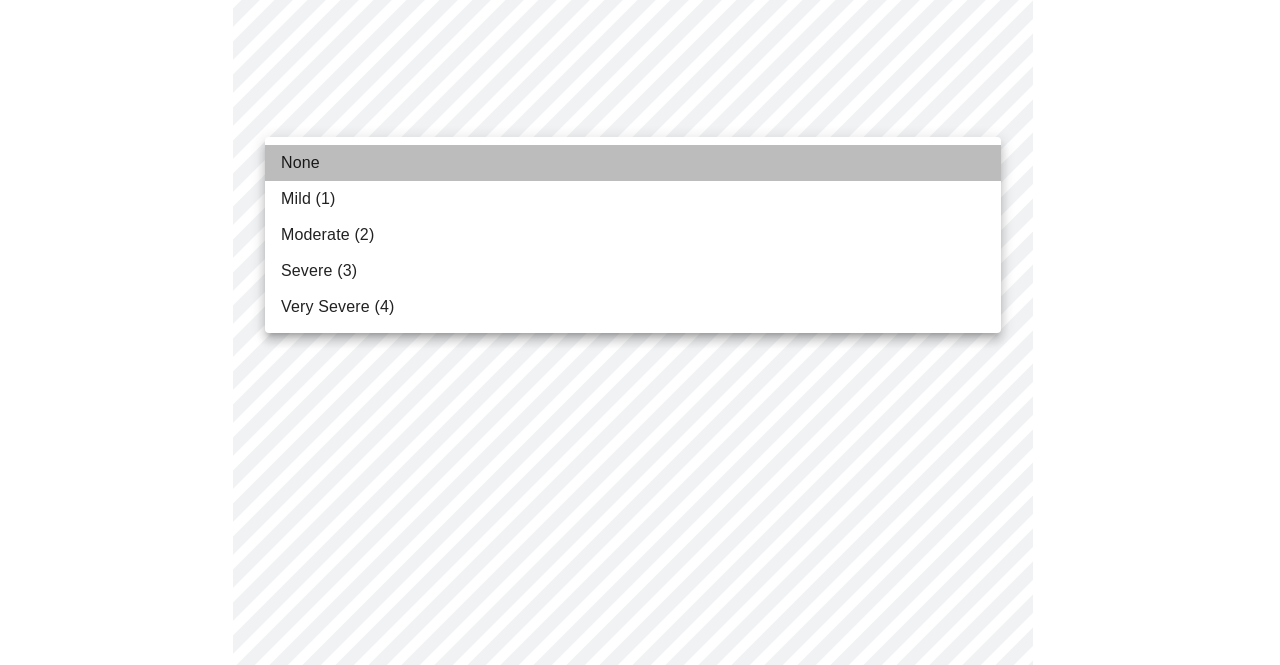 click on "None" at bounding box center (633, 163) 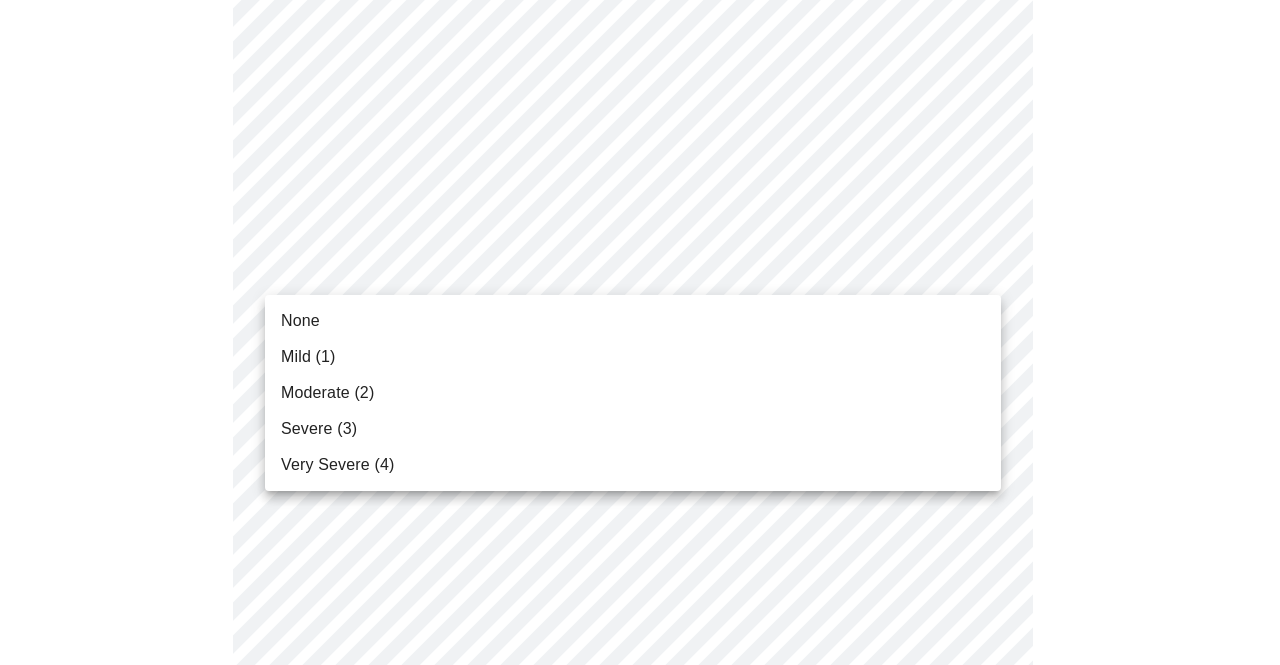 click on "MyMenopauseRx Appointments Messaging 1 Labs 1 Uploads Medications Community Refer a Friend Hi Charlene   Intake Questions for Tue, Jul 22nd 2025 @ 8:20am-8:40am 3  /  13 Settings Billing Invoices Log out None Mild (1) Moderate (2) Severe (3) Very Severe (4)" at bounding box center (640, 641) 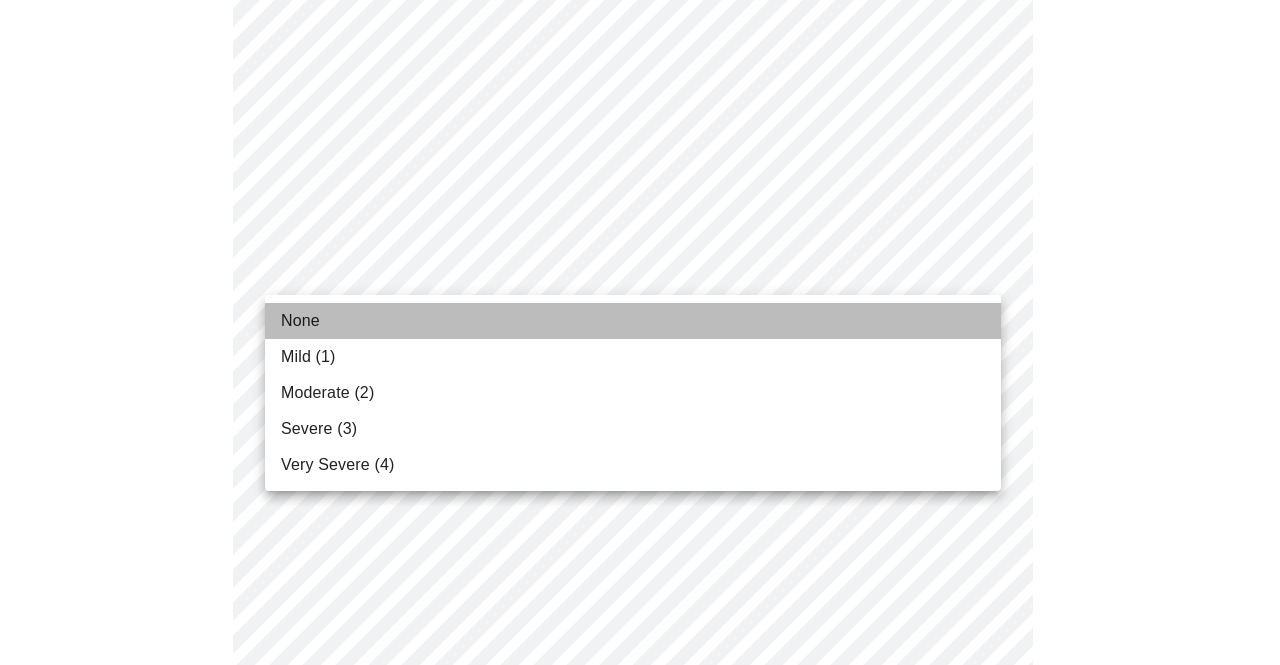 click on "None" at bounding box center [300, 321] 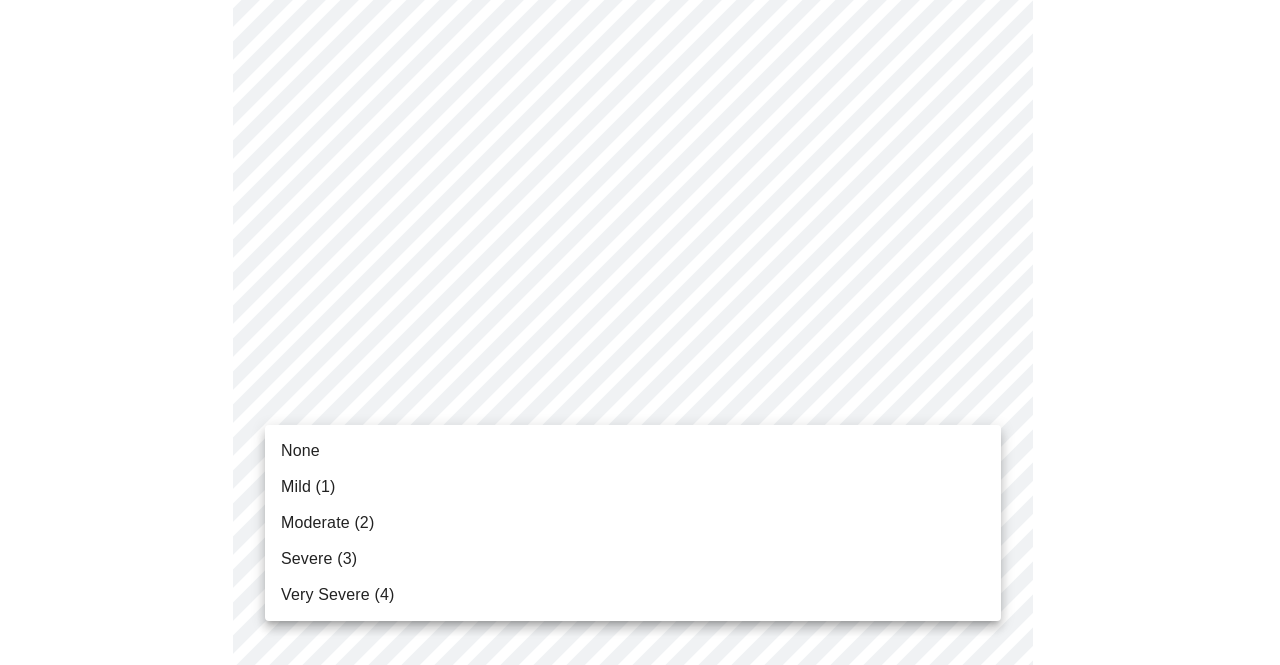 click on "MyMenopauseRx Appointments Messaging 1 Labs 1 Uploads Medications Community Refer a Friend Hi Charlene   Intake Questions for Tue, Jul 22nd 2025 @ 8:20am-8:40am 3  /  13 Settings Billing Invoices Log out None Mild (1) Moderate (2) Severe (3) Very Severe (4)" at bounding box center (640, 627) 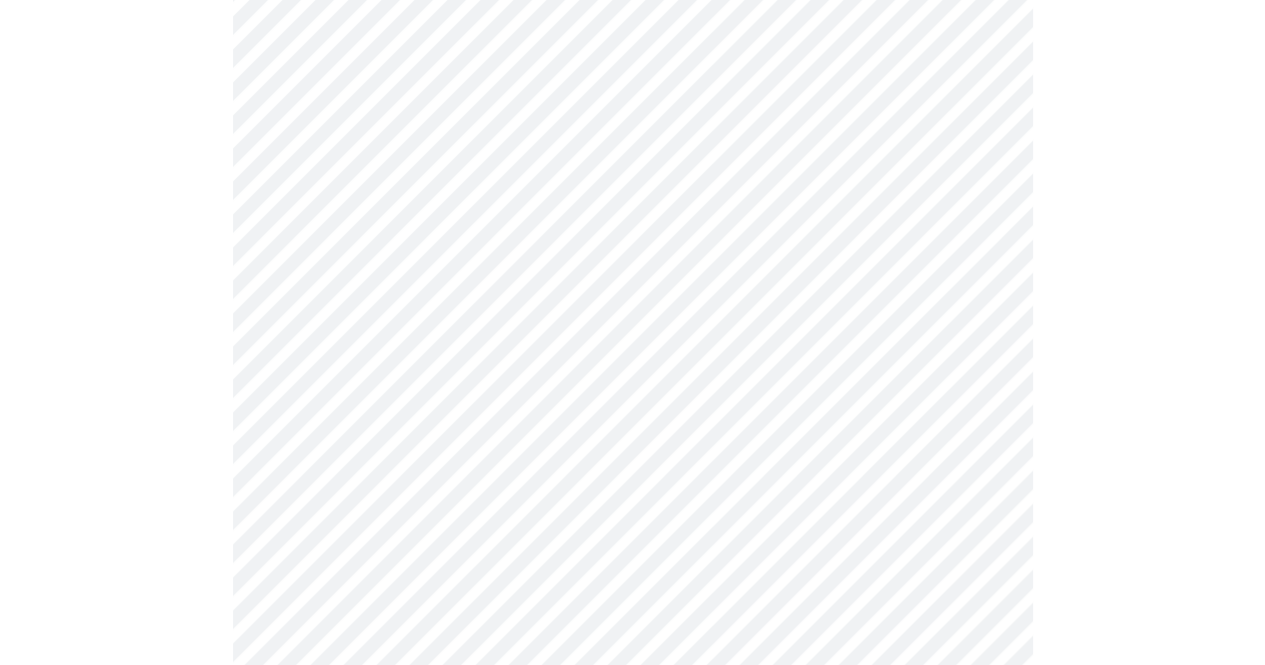 scroll, scrollTop: 893, scrollLeft: 0, axis: vertical 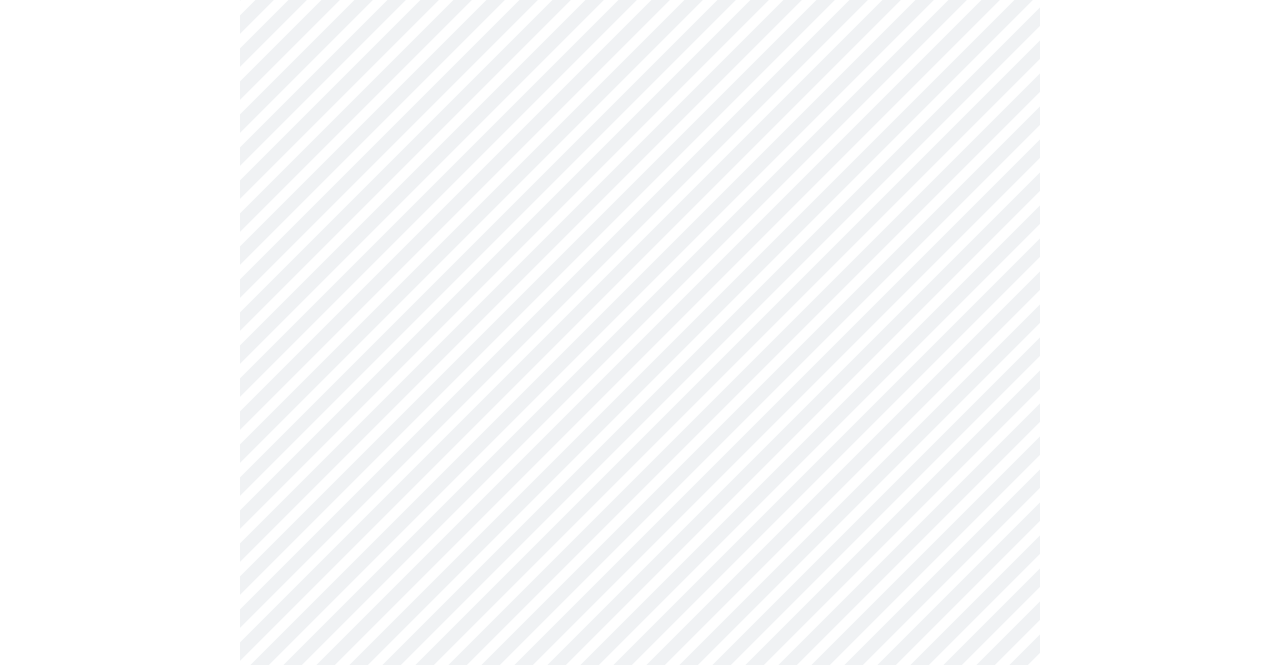 click on "MyMenopauseRx Appointments Messaging 1 Labs 1 Uploads Medications Community Refer a Friend Hi Charlene   Intake Questions for Tue, Jul 22nd 2025 @ 8:20am-8:40am 3  /  13 Settings Billing Invoices Log out" at bounding box center (640, 389) 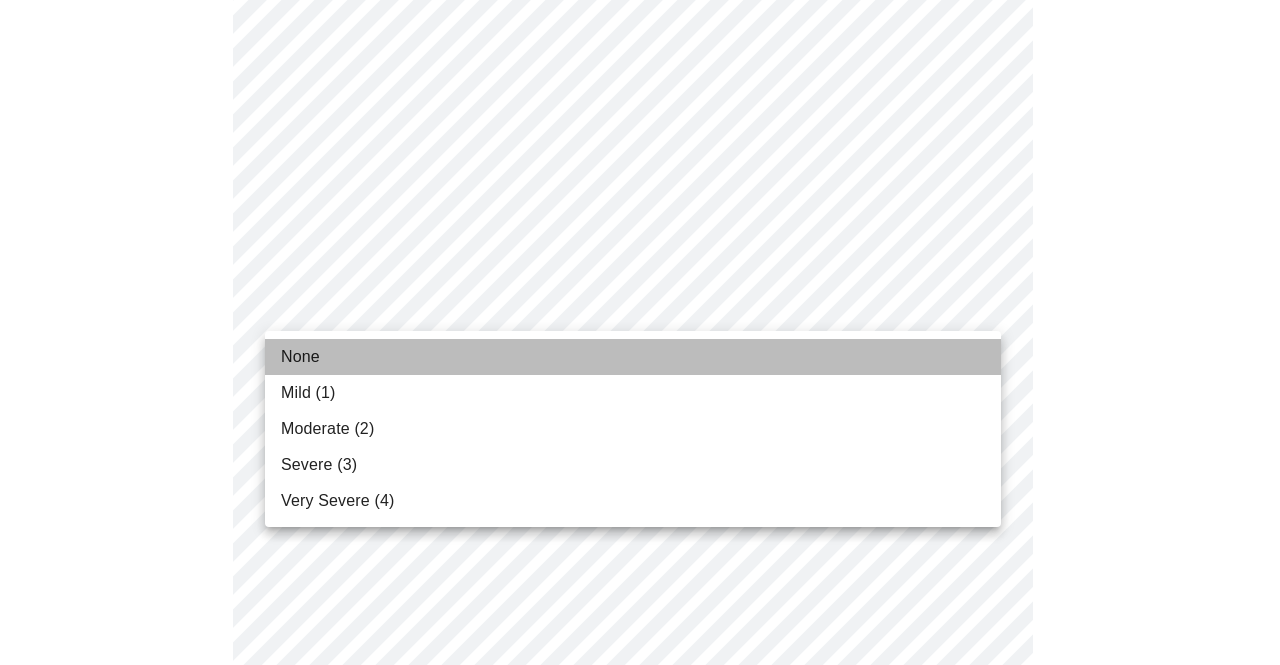 click on "None" at bounding box center [300, 357] 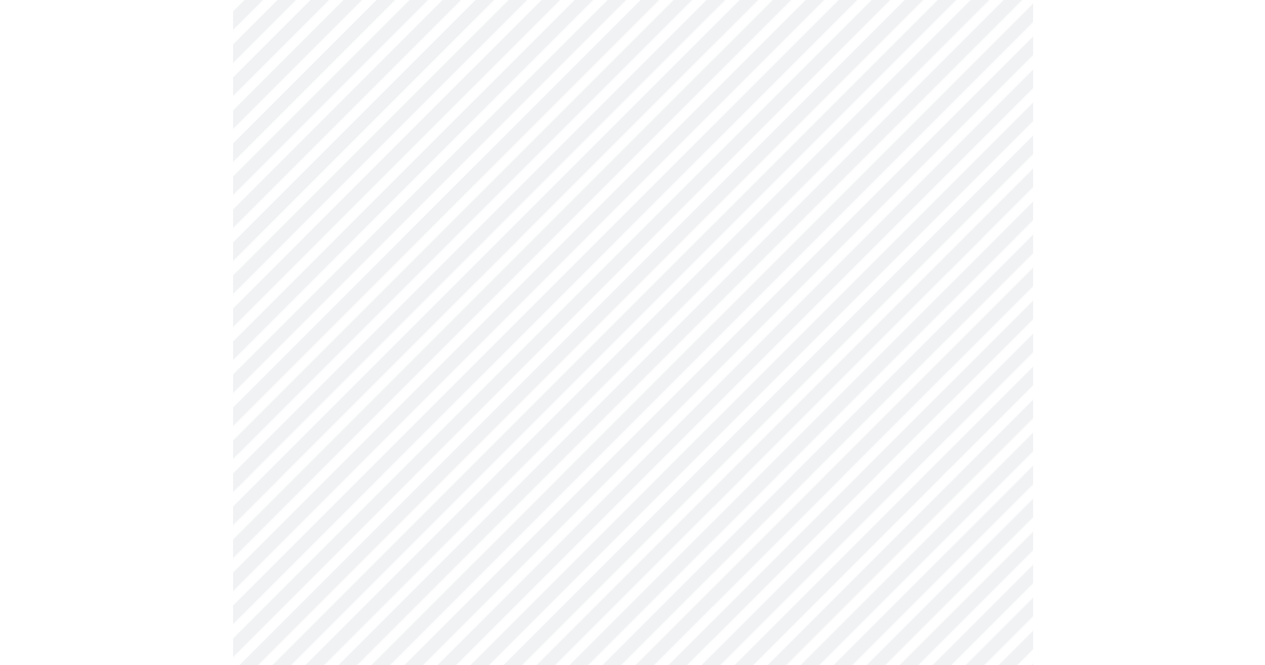 scroll, scrollTop: 1228, scrollLeft: 0, axis: vertical 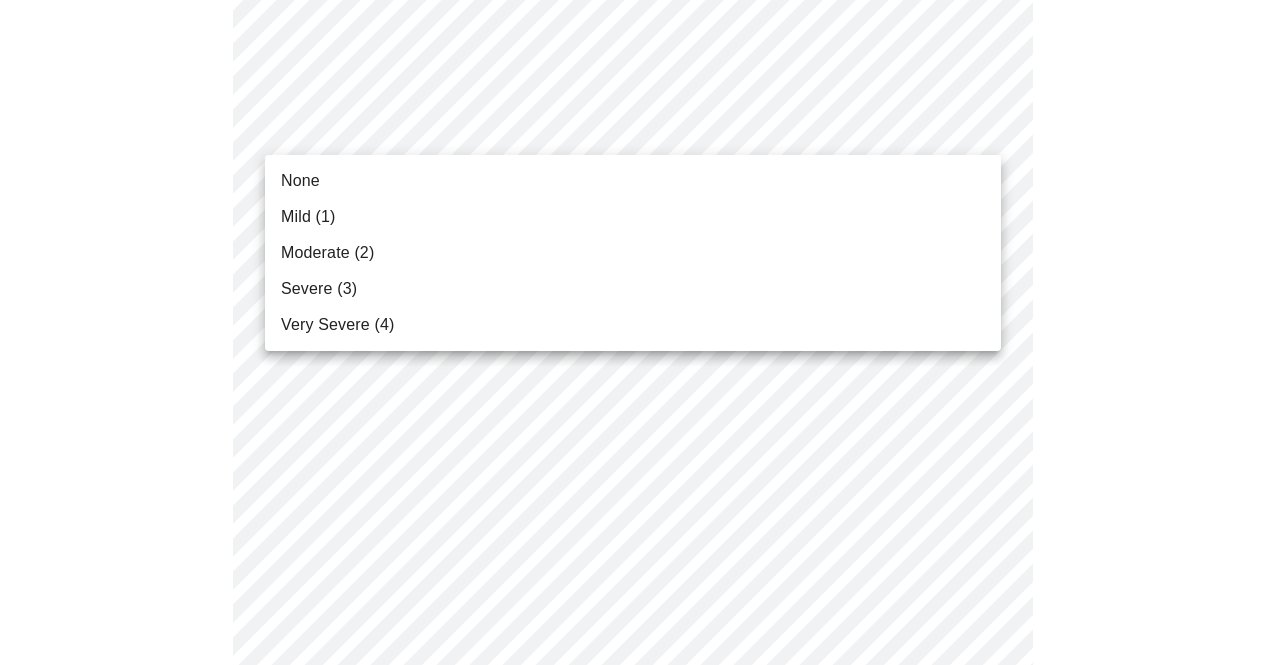 click on "MyMenopauseRx Appointments Messaging 1 Labs 1 Uploads Medications Community Refer a Friend Hi Charlene   Intake Questions for Tue, Jul 22nd 2025 @ 8:20am-8:40am 3  /  13 Settings Billing Invoices Log out None Mild (1) Moderate (2) Severe (3) Very Severe (4)" at bounding box center [640, 40] 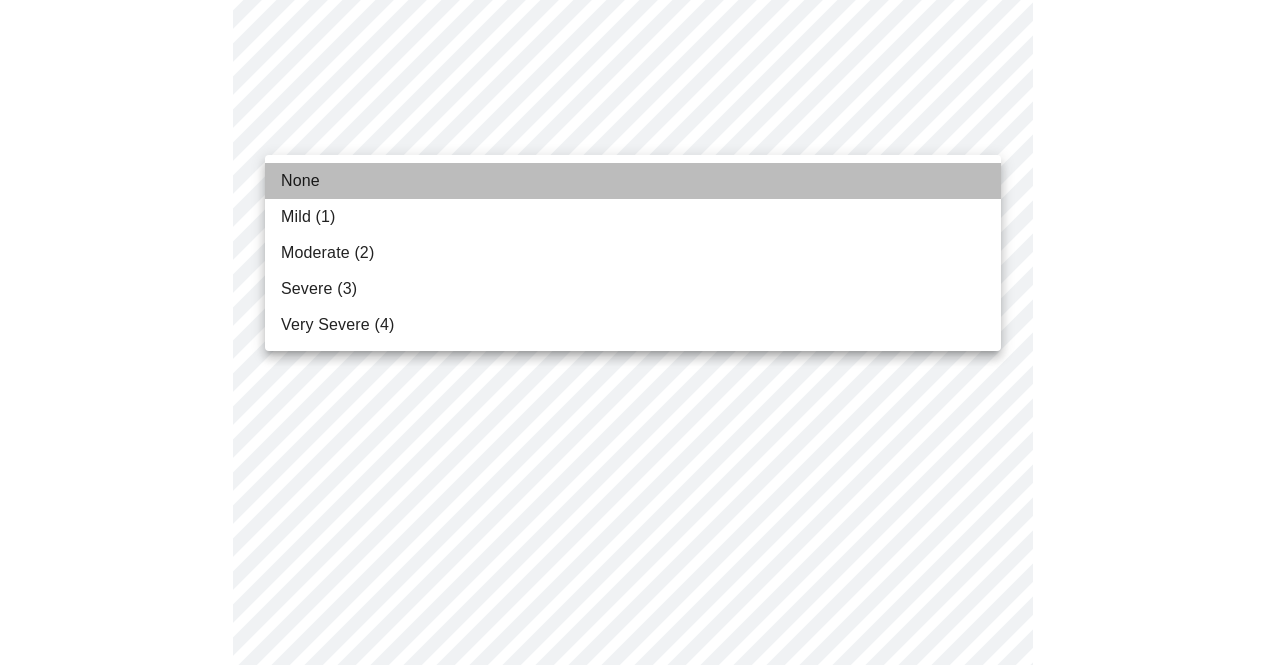 click on "None" at bounding box center [300, 181] 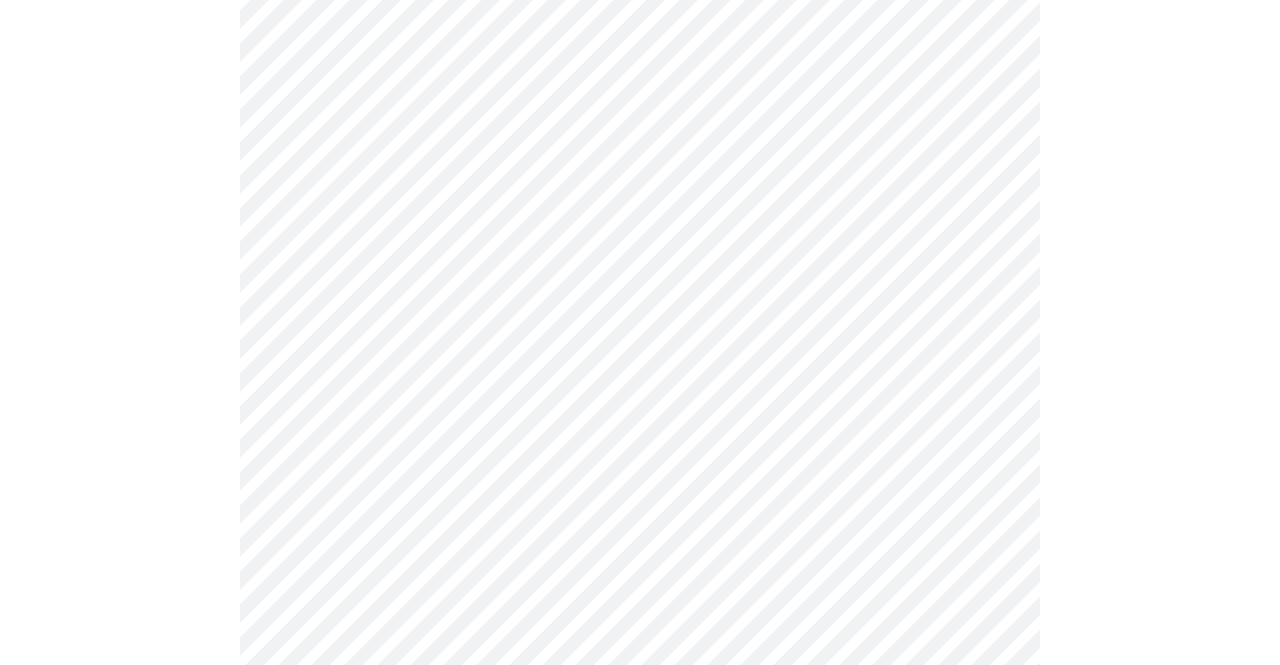 click on "MyMenopauseRx Appointments Messaging 1 Labs 1 Uploads Medications Community Refer a Friend Hi Charlene   Intake Questions for Tue, Jul 22nd 2025 @ 8:20am-8:40am 3  /  13 Settings Billing Invoices Log out" at bounding box center (640, 26) 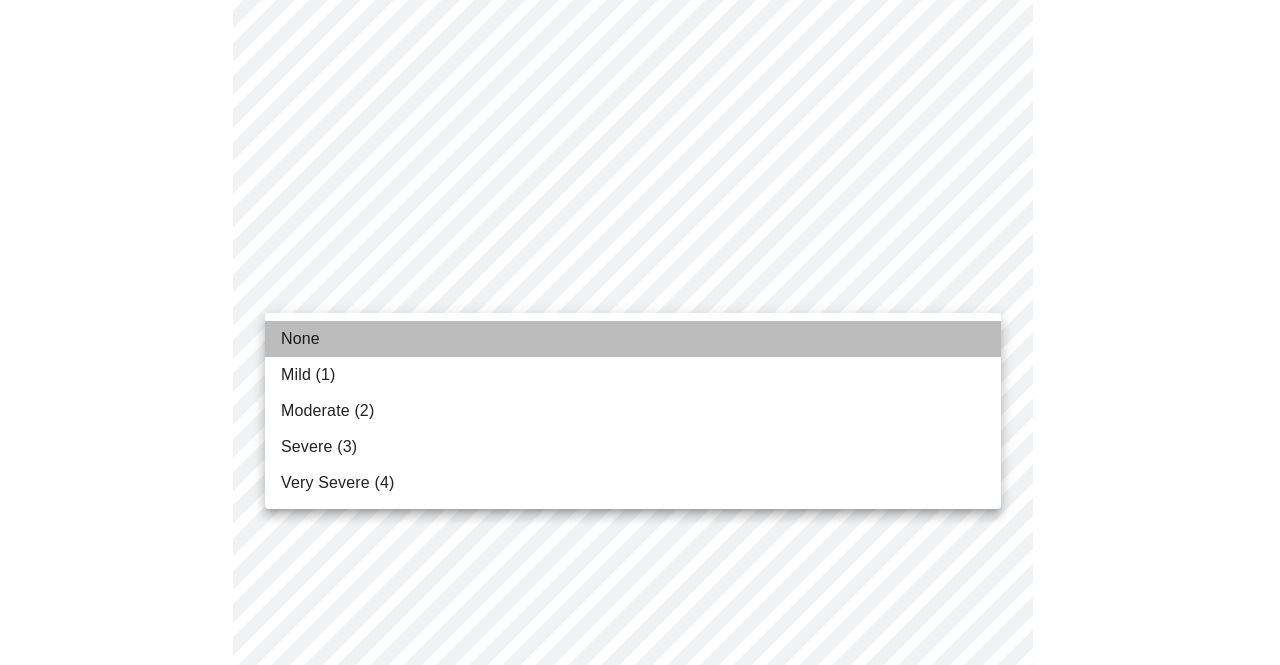 click on "None" at bounding box center (300, 339) 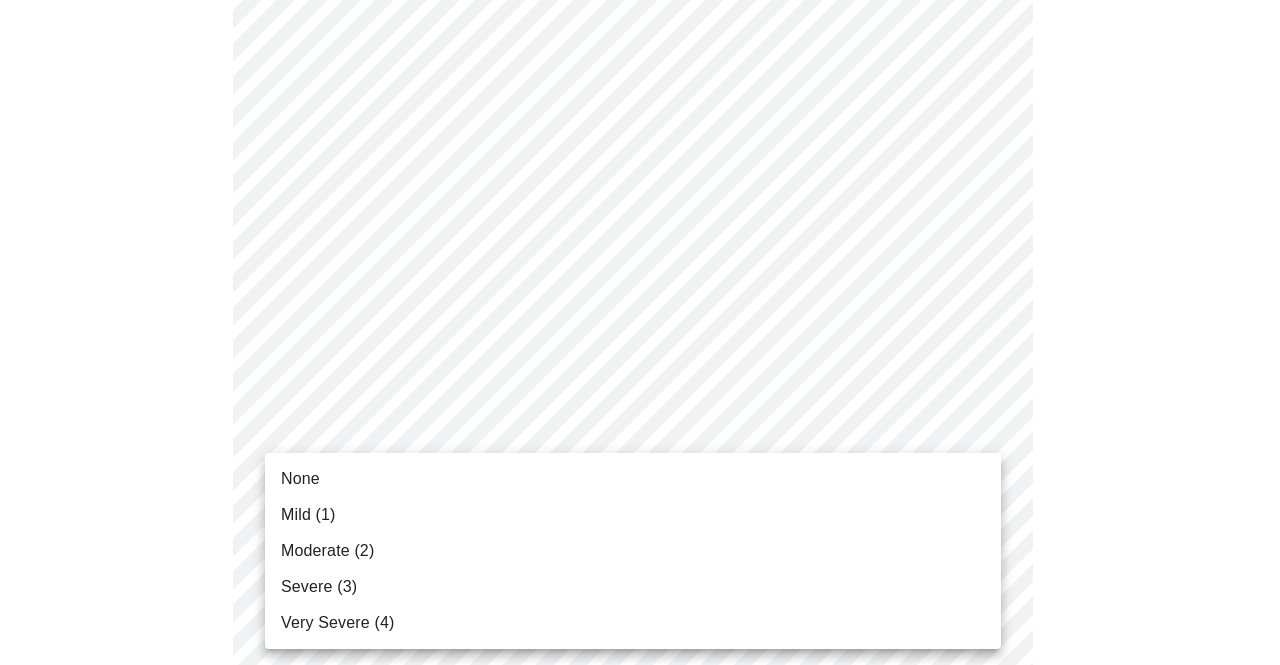 click on "MyMenopauseRx Appointments Messaging 1 Labs 1 Uploads Medications Community Refer a Friend Hi Charlene   Intake Questions for Tue, Jul 22nd 2025 @ 8:20am-8:40am 3  /  13 Settings Billing Invoices Log out None Mild (1) Moderate (2) Severe (3) Very Severe (4)" at bounding box center (640, 12) 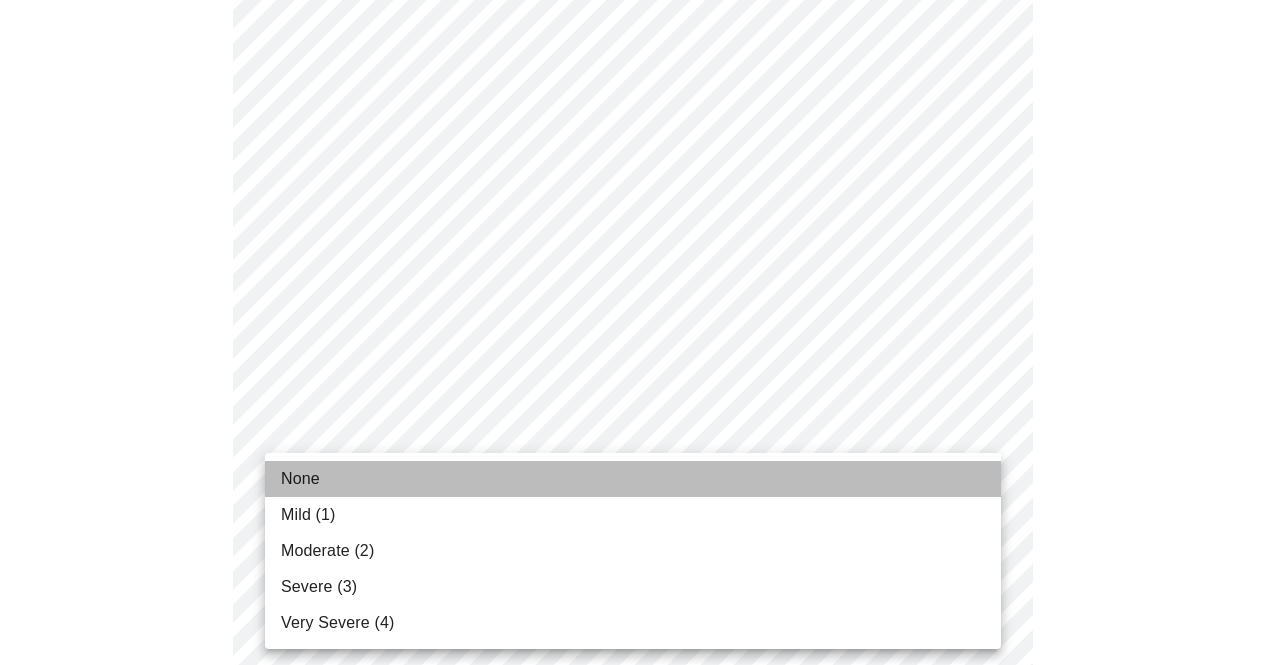 click on "None" at bounding box center (300, 479) 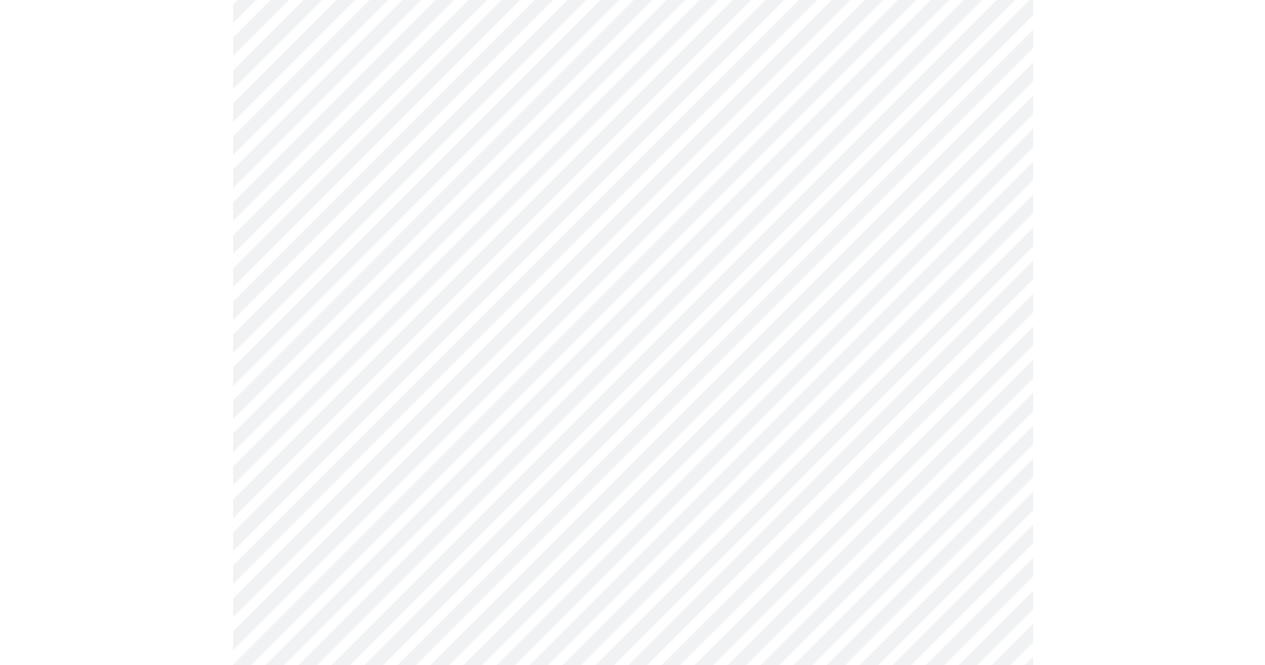 scroll, scrollTop: 1437, scrollLeft: 0, axis: vertical 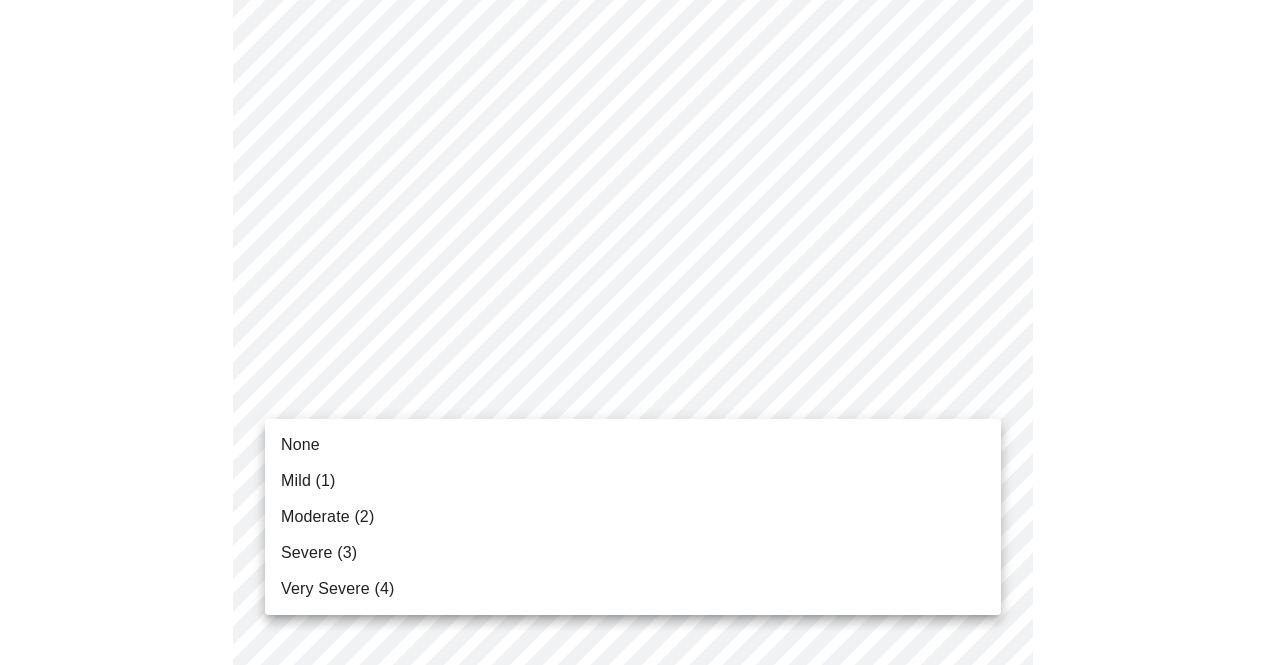 click on "MyMenopauseRx Appointments Messaging 1 Labs 1 Uploads Medications Community Refer a Friend Hi Charlene   Intake Questions for Tue, Jul 22nd 2025 @ 8:20am-8:40am 3  /  13 Settings Billing Invoices Log out None Mild (1) Moderate (2) Severe (3) Very Severe (4)" at bounding box center (640, -211) 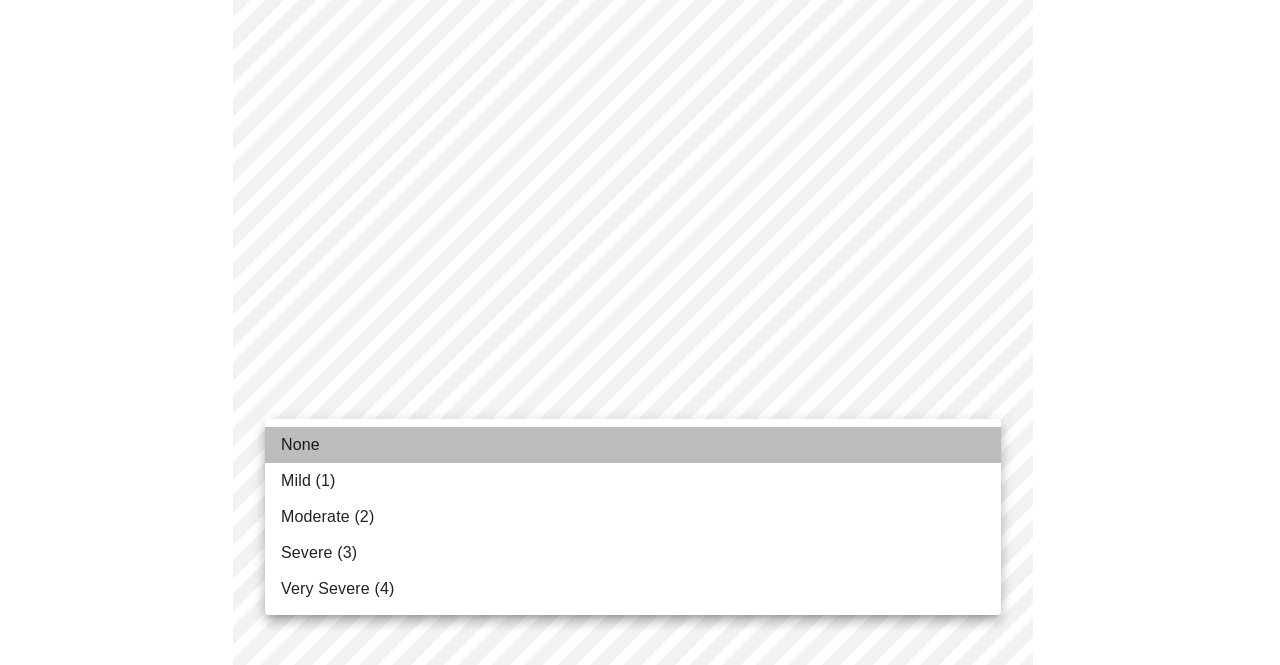 click on "None" at bounding box center [300, 445] 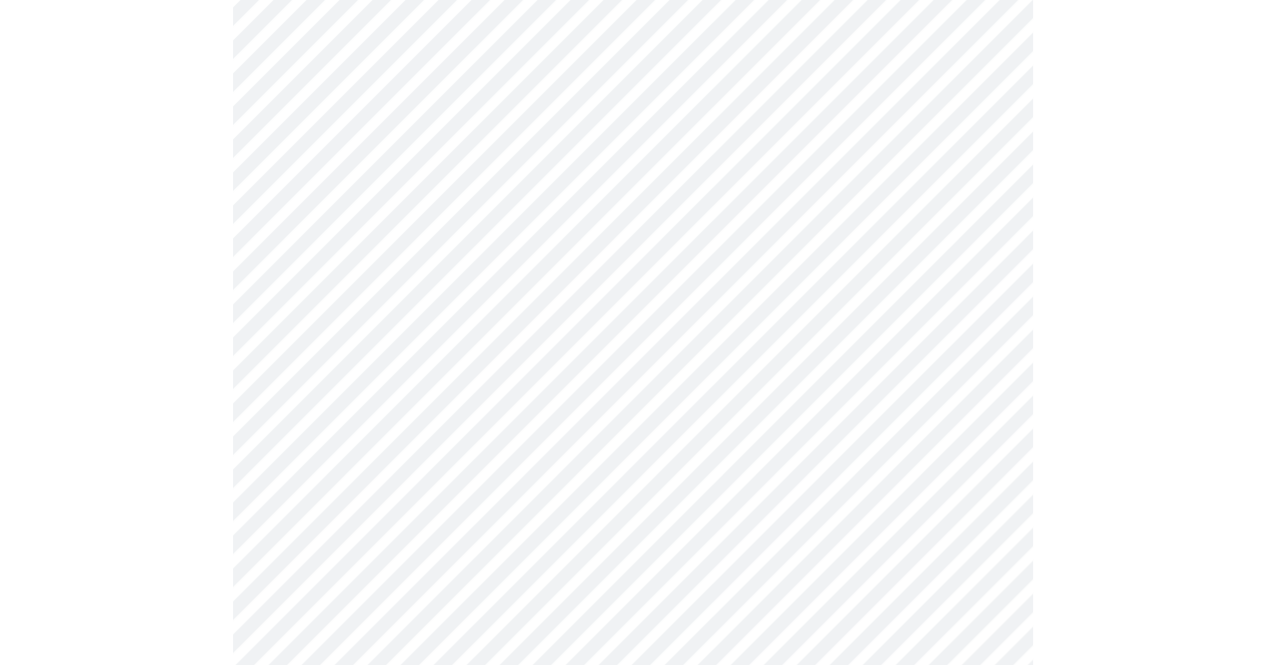 scroll, scrollTop: 1696, scrollLeft: 0, axis: vertical 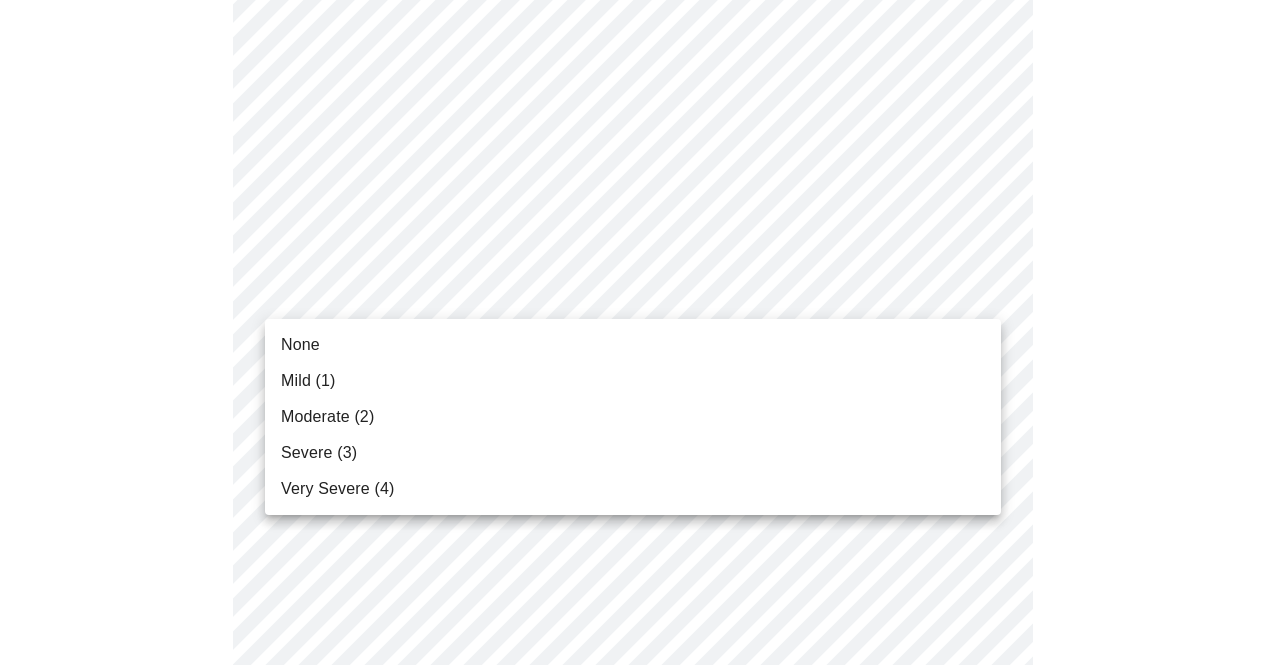 click on "MyMenopauseRx Appointments Messaging 1 Labs 1 Uploads Medications Community Refer a Friend Hi Charlene   Intake Questions for Tue, Jul 22nd 2025 @ 8:20am-8:40am 3  /  13 Settings Billing Invoices Log out None Mild (1) Moderate (2) Severe (3) Very Severe (4)" at bounding box center (640, -484) 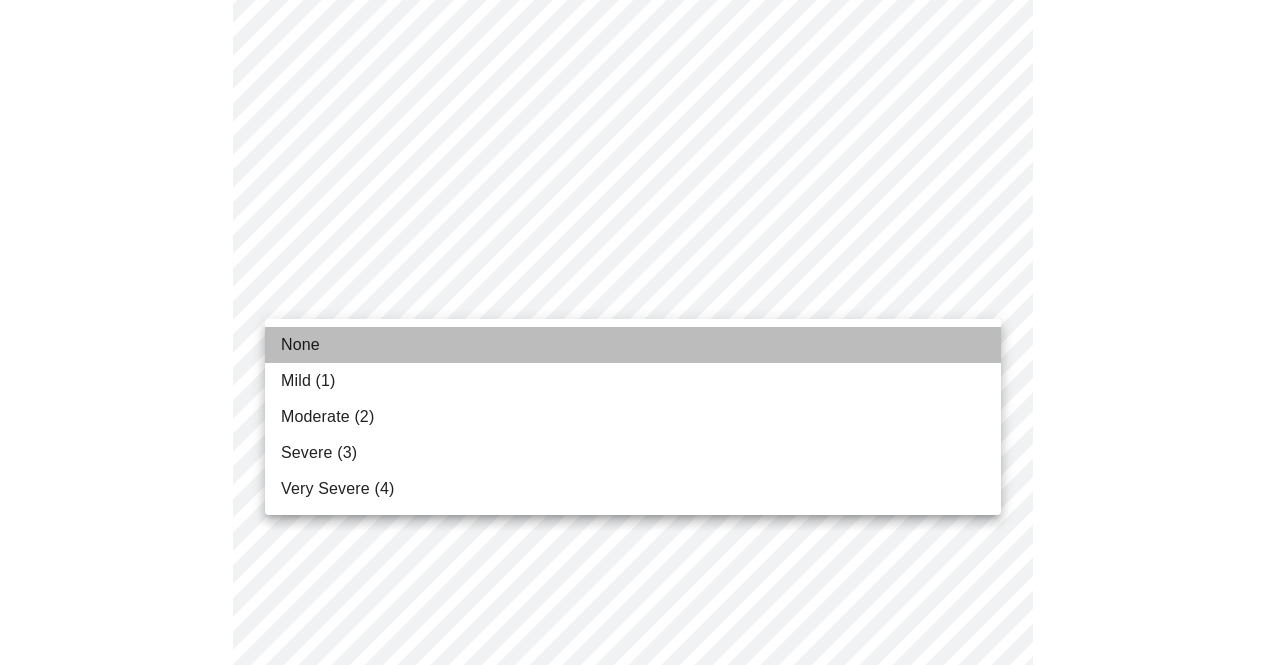 click on "None" at bounding box center [300, 345] 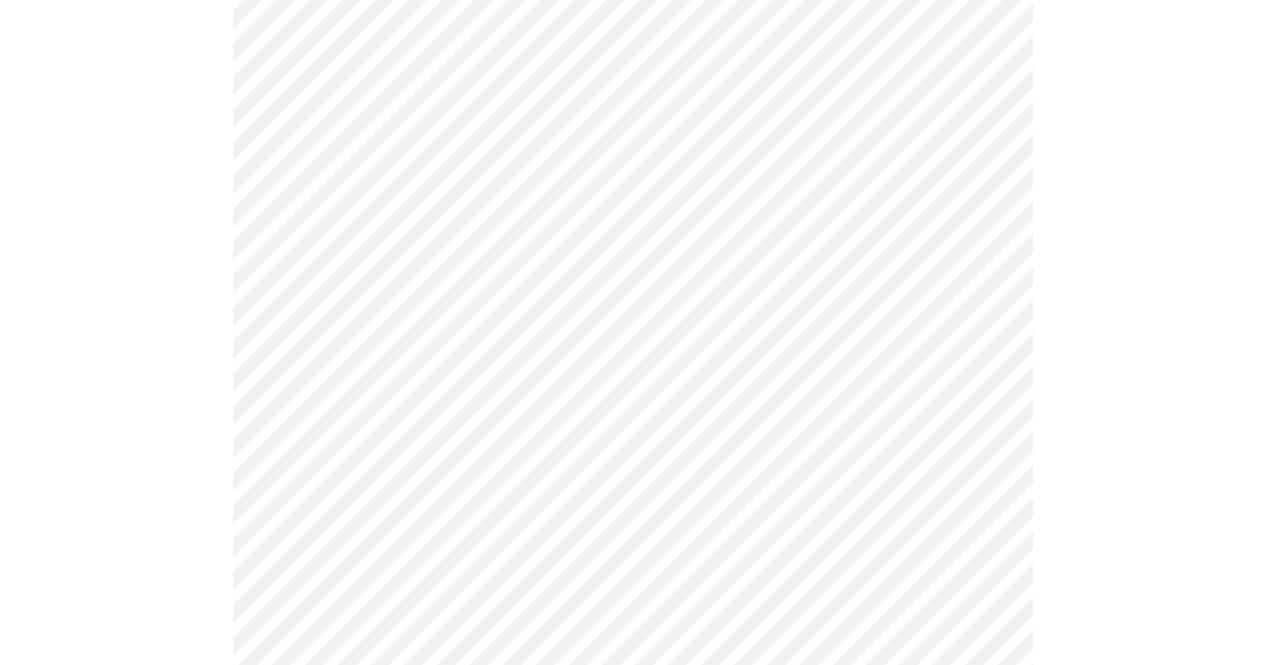 scroll, scrollTop: 833, scrollLeft: 0, axis: vertical 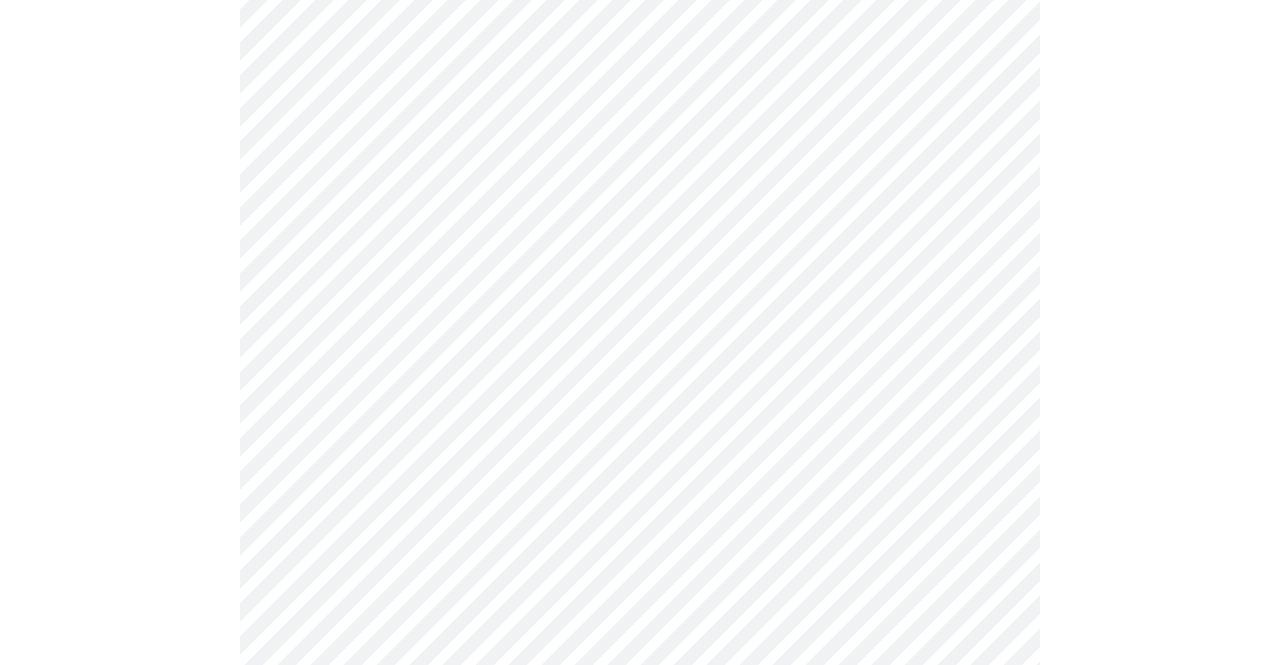 click on "MyMenopauseRx Appointments Messaging 1 Labs 1 Uploads Medications Community Refer a Friend Hi Charlene   Intake Questions for Tue, Jul 22nd 2025 @ 8:20am-8:40am 4  /  13 Settings Billing Invoices Log out" at bounding box center [640, 134] 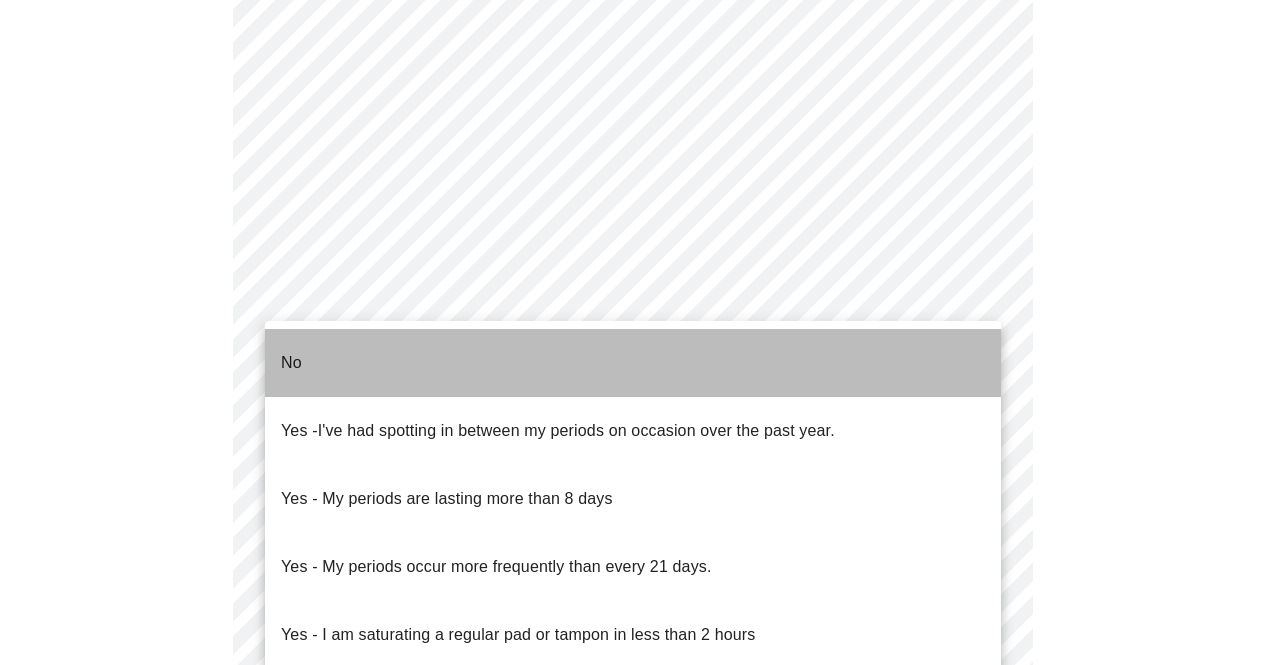 click on "No" at bounding box center (291, 363) 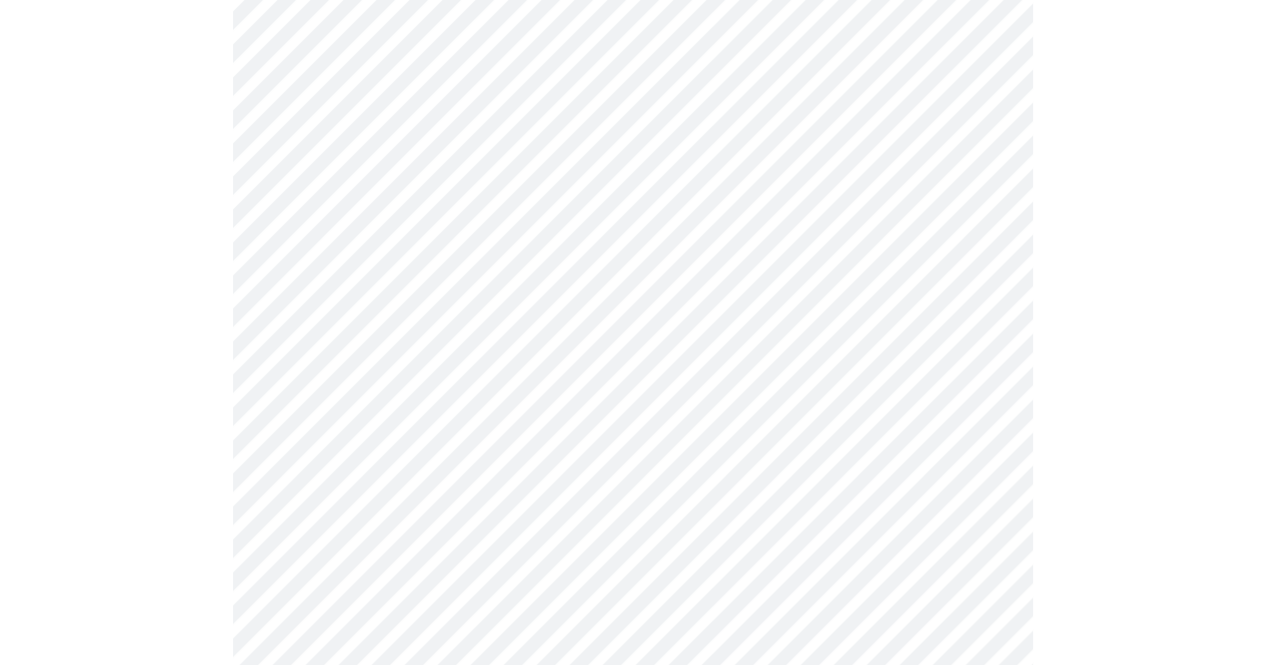 scroll, scrollTop: 981, scrollLeft: 0, axis: vertical 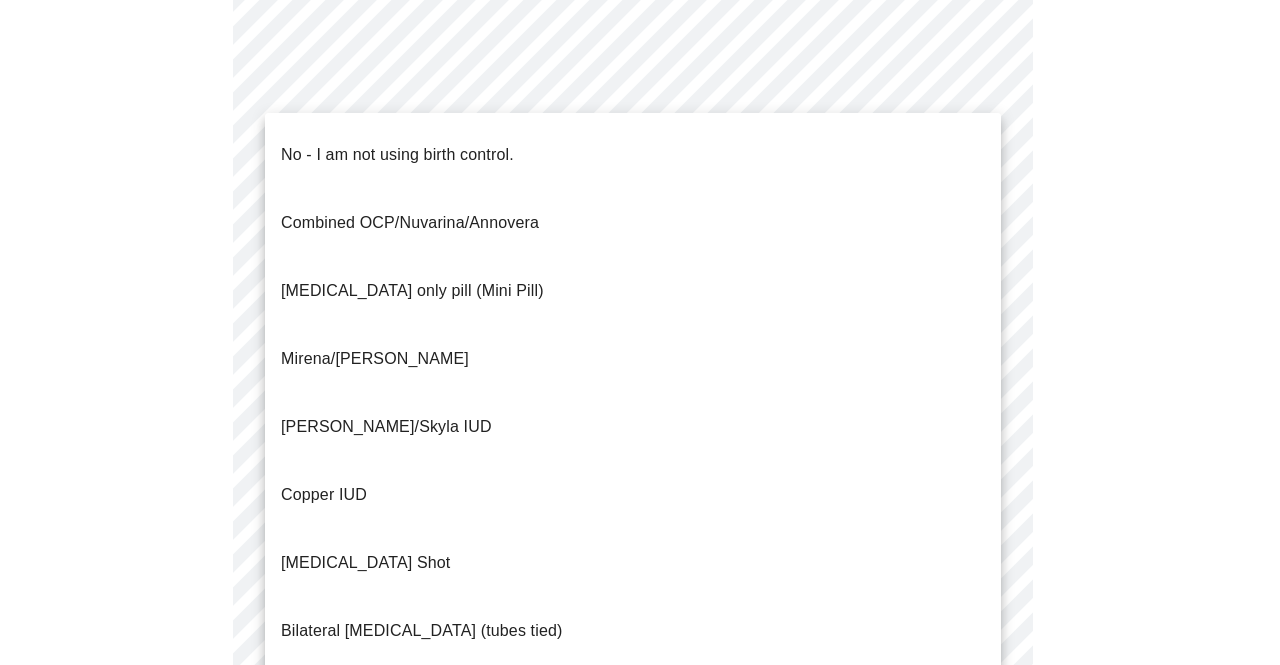 click on "MyMenopauseRx Appointments Messaging 1 Labs 1 Uploads Medications Community Refer a Friend Hi Charlene   Intake Questions for Tue, Jul 22nd 2025 @ 8:20am-8:40am 4  /  13 Settings Billing Invoices Log out No - I am not using birth control.
Combined OCP/Nuvarina/Annovera
Progesterone only pill (Mini Pill)
Mirena/Liletta IUD
Kyleena/Skyla IUD
Copper IUD
Progesterone Shot
Bilateral tubal ligation (tubes tied)
Parnter had vasectomy
Barrier method (condoms)" at bounding box center (640, -20) 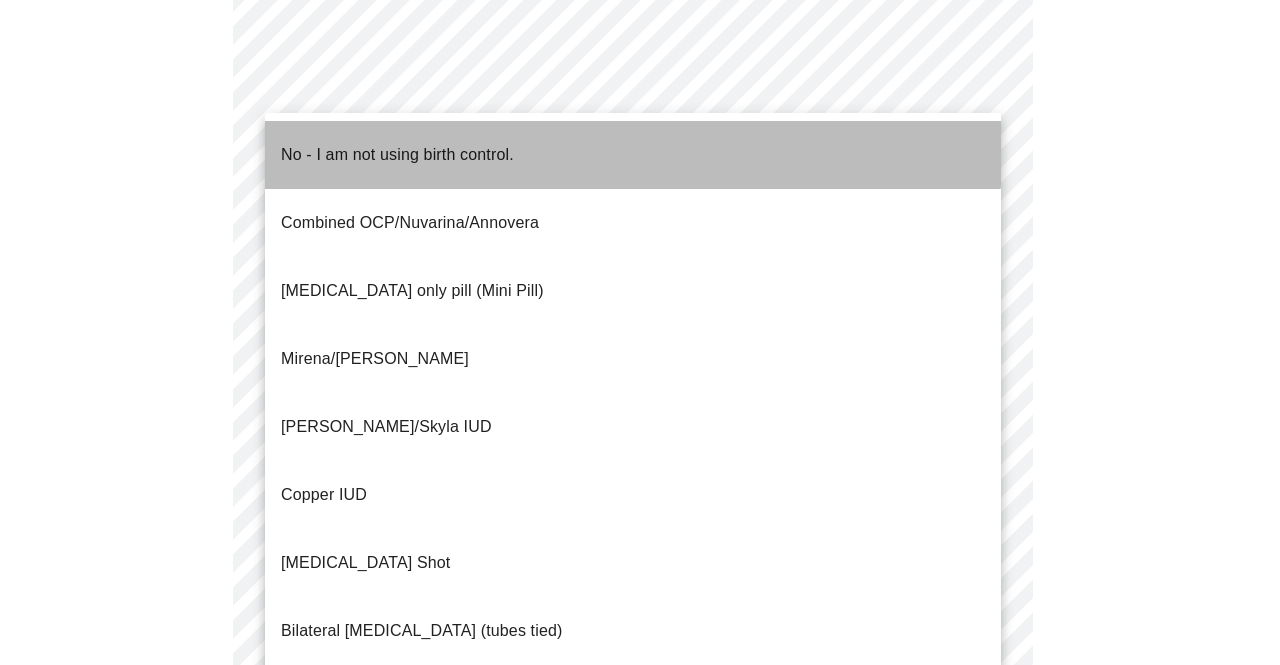 click on "No - I am not using birth control." at bounding box center (397, 155) 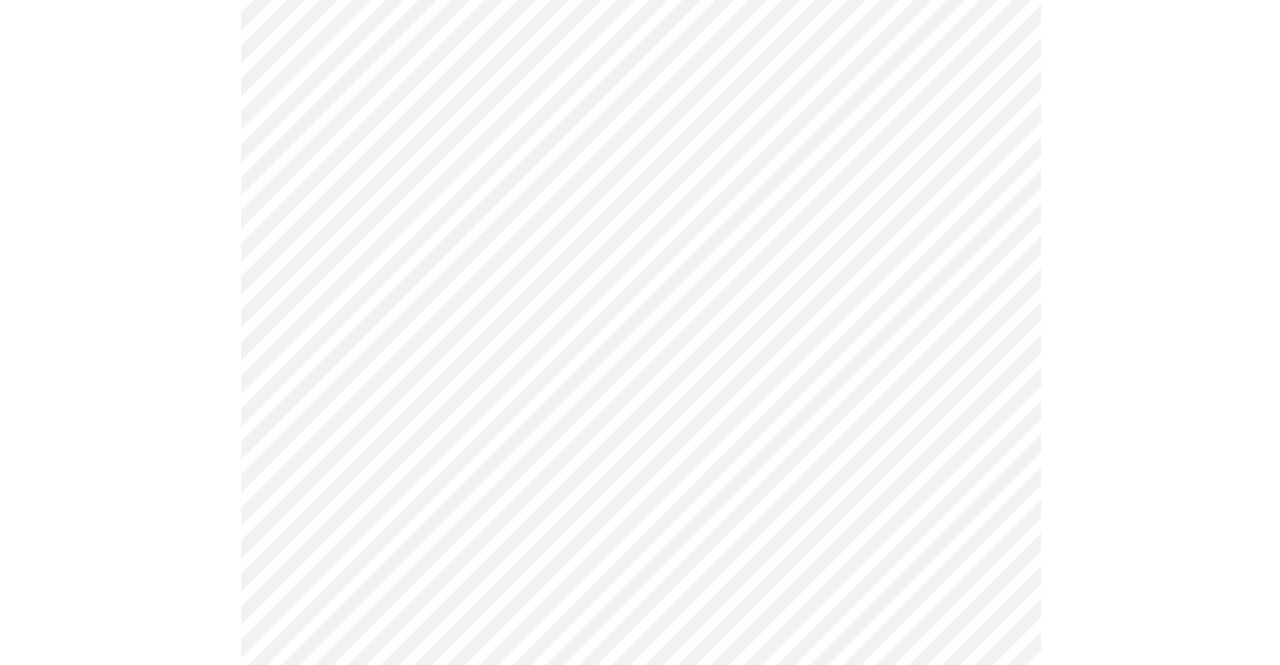 scroll, scrollTop: 1229, scrollLeft: 0, axis: vertical 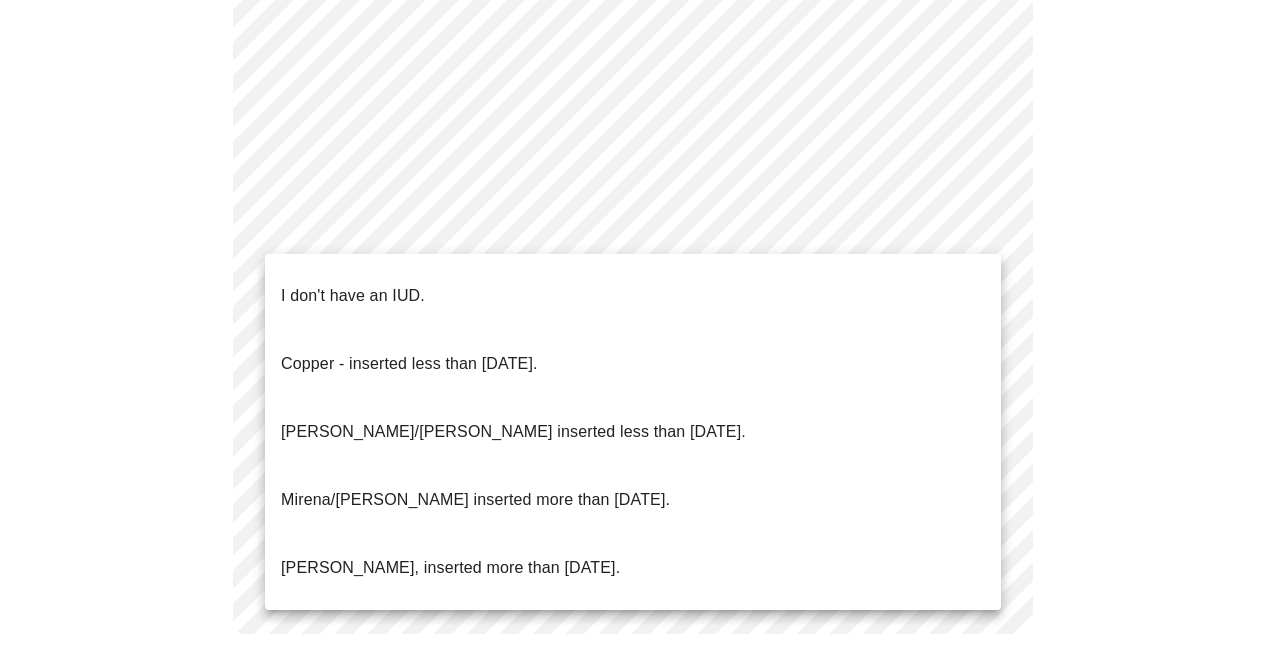 click on "MyMenopauseRx Appointments Messaging 1 Labs 1 Uploads Medications Community Refer a Friend Hi Charlene   Intake Questions for Tue, Jul 22nd 2025 @ 8:20am-8:40am 4  /  13 Settings Billing Invoices Log out I don't have an IUD.
Copper - inserted less than 10 years ago.
Mirena/Liletta inserted less than 5 years ago.
Mirena/Liletta inserted more than 5 years ago.
Kyleena, inserted more than 5 years ago." at bounding box center (640, -274) 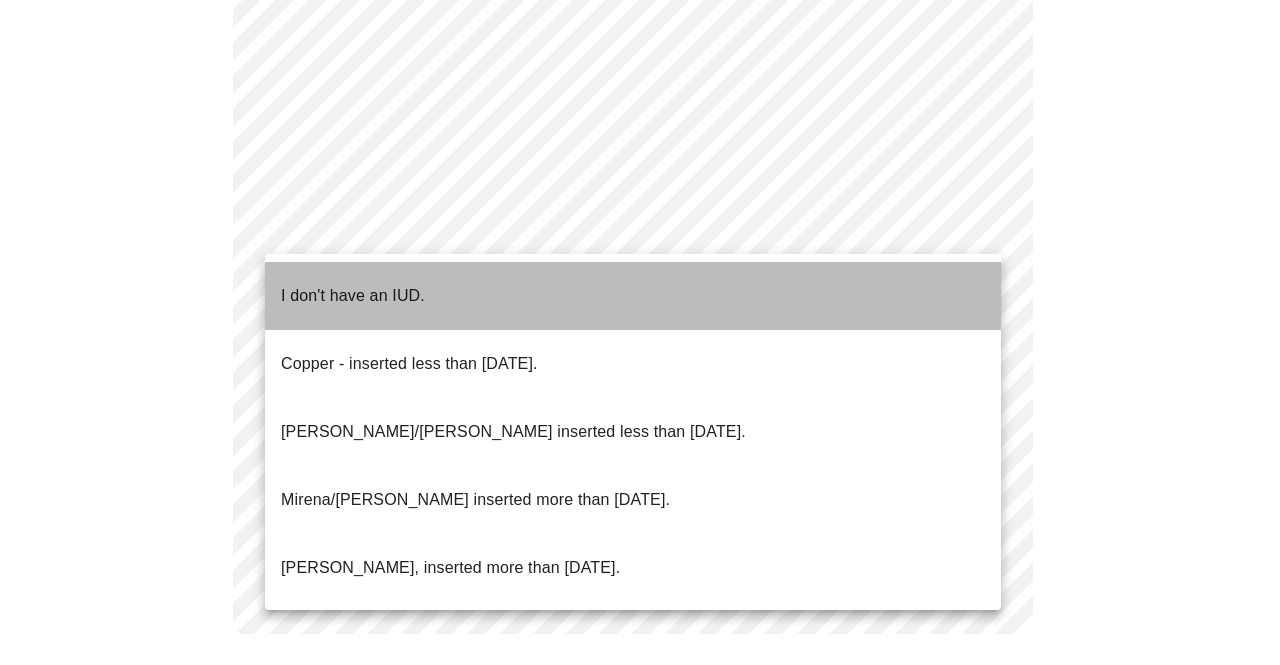 click on "I don't have an IUD." at bounding box center (353, 296) 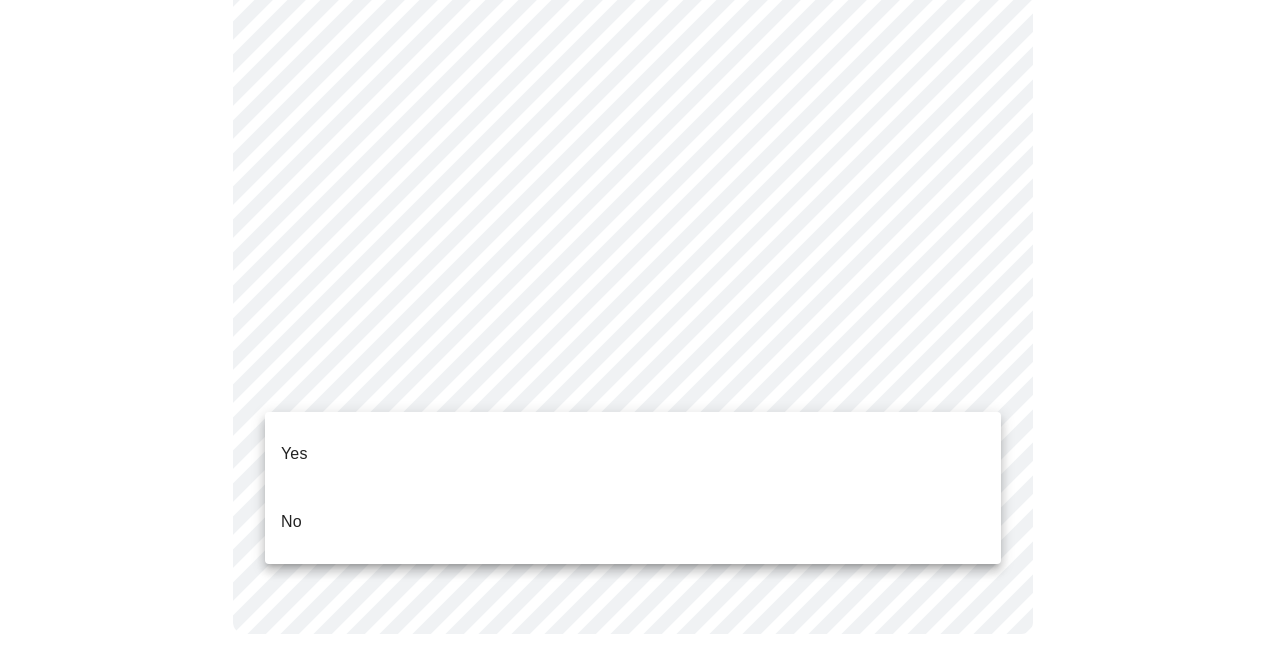 click on "MyMenopauseRx Appointments Messaging 1 Labs 1 Uploads Medications Community Refer a Friend Hi Charlene   Intake Questions for Tue, Jul 22nd 2025 @ 8:20am-8:40am 4  /  13 Settings Billing Invoices Log out Yes
No" at bounding box center [640, -268] 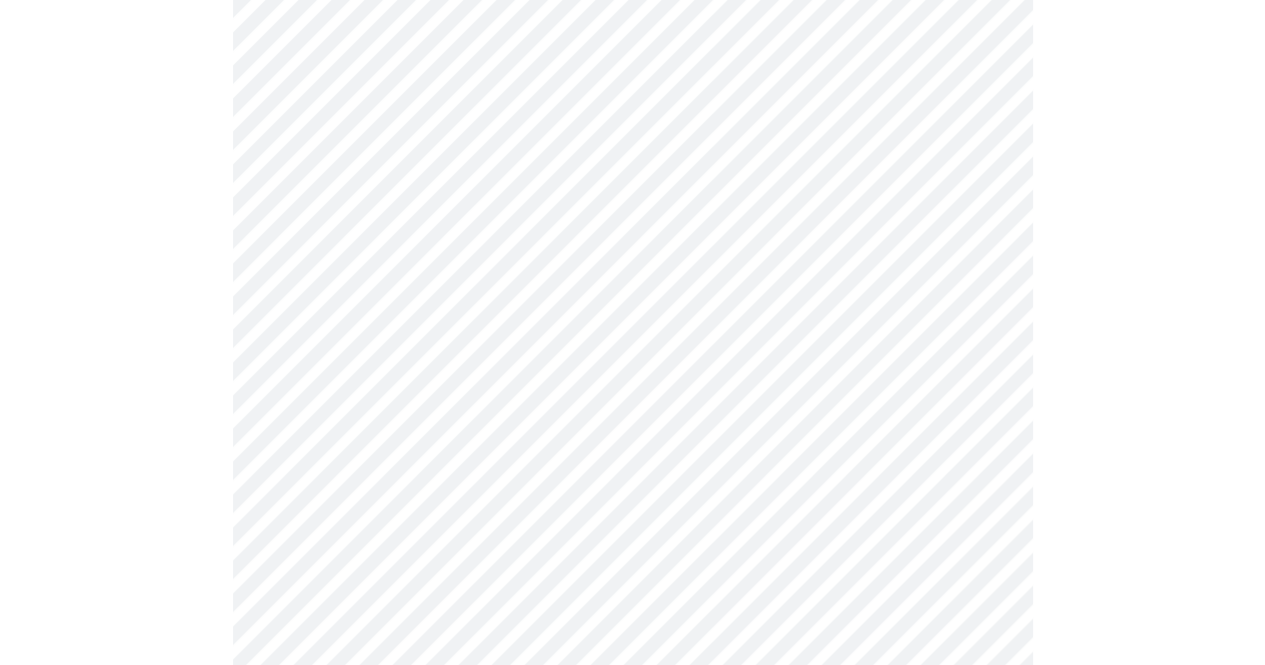 scroll, scrollTop: 5332, scrollLeft: 0, axis: vertical 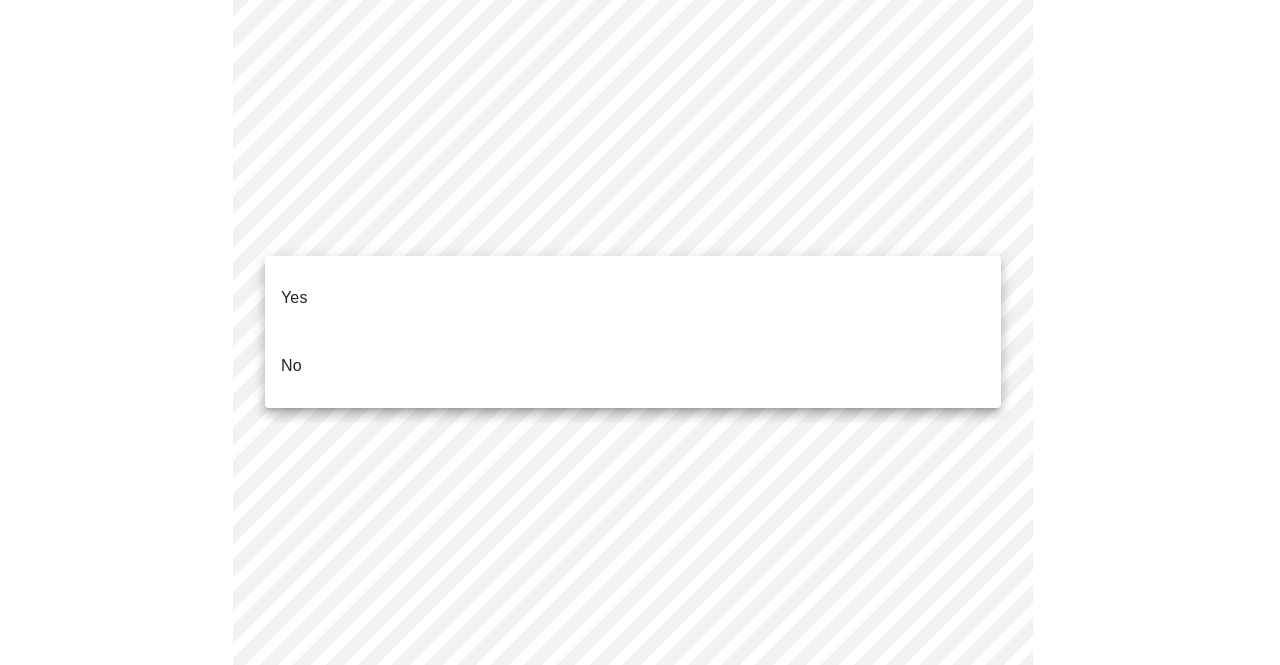 click on "MyMenopauseRx Appointments Messaging 1 Labs 1 Uploads Medications Community Refer a Friend Hi Charlene   Intake Questions for Tue, Jul 22nd 2025 @ 8:20am-8:40am 7  /  13 Settings Billing Invoices Log out Yes
No" at bounding box center [640, -2136] 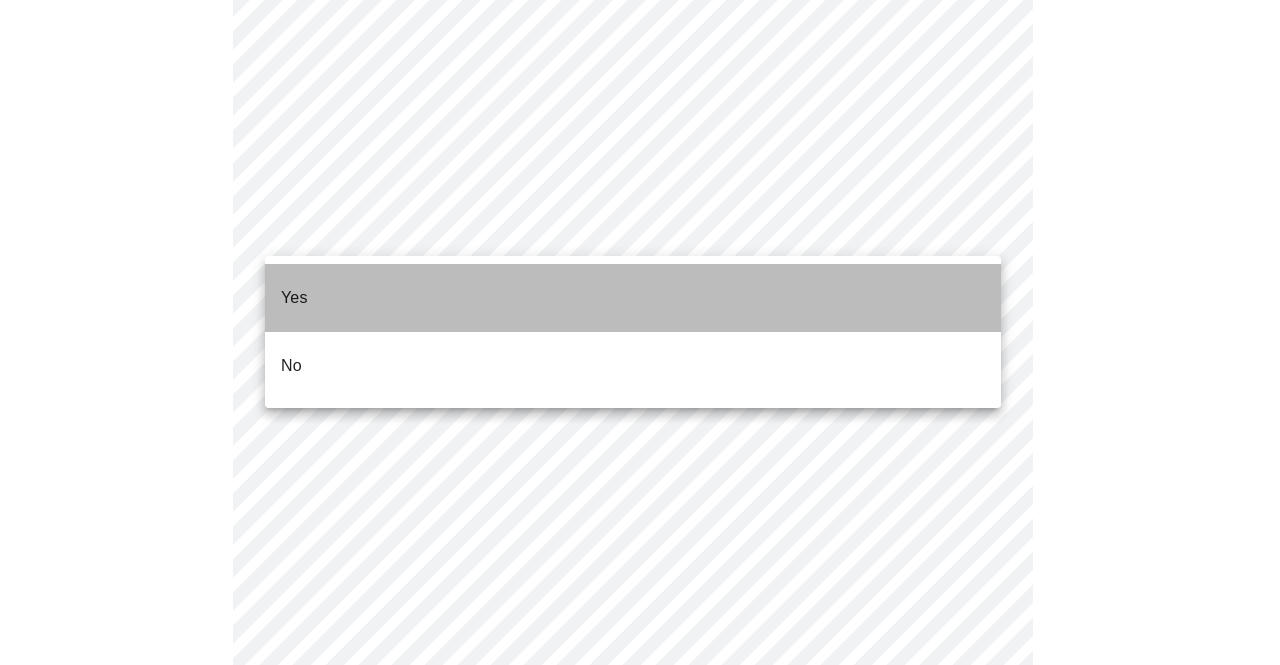 click on "Yes" at bounding box center (633, 298) 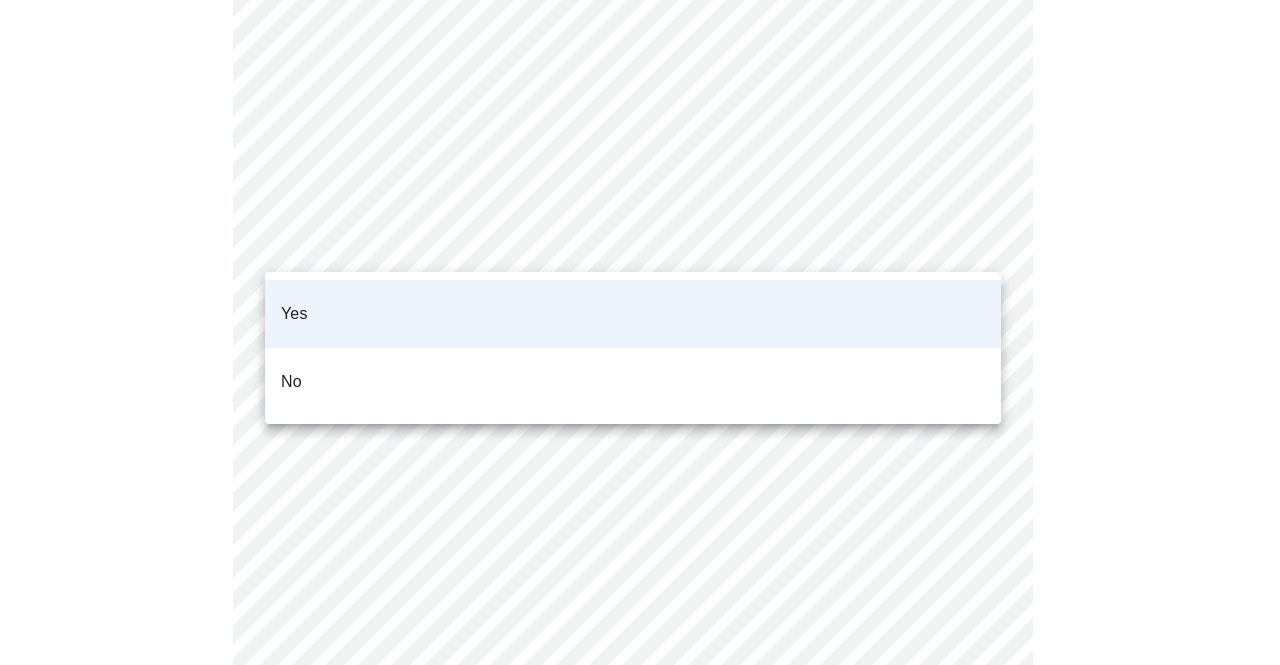 click on "MyMenopauseRx Appointments Messaging 1 Labs 1 Uploads Medications Community Refer a Friend Hi Charlene   Intake Questions for Tue, Jul 22nd 2025 @ 8:20am-8:40am 7  /  13 Settings Billing Invoices Log out Yes
No" at bounding box center [640, -2142] 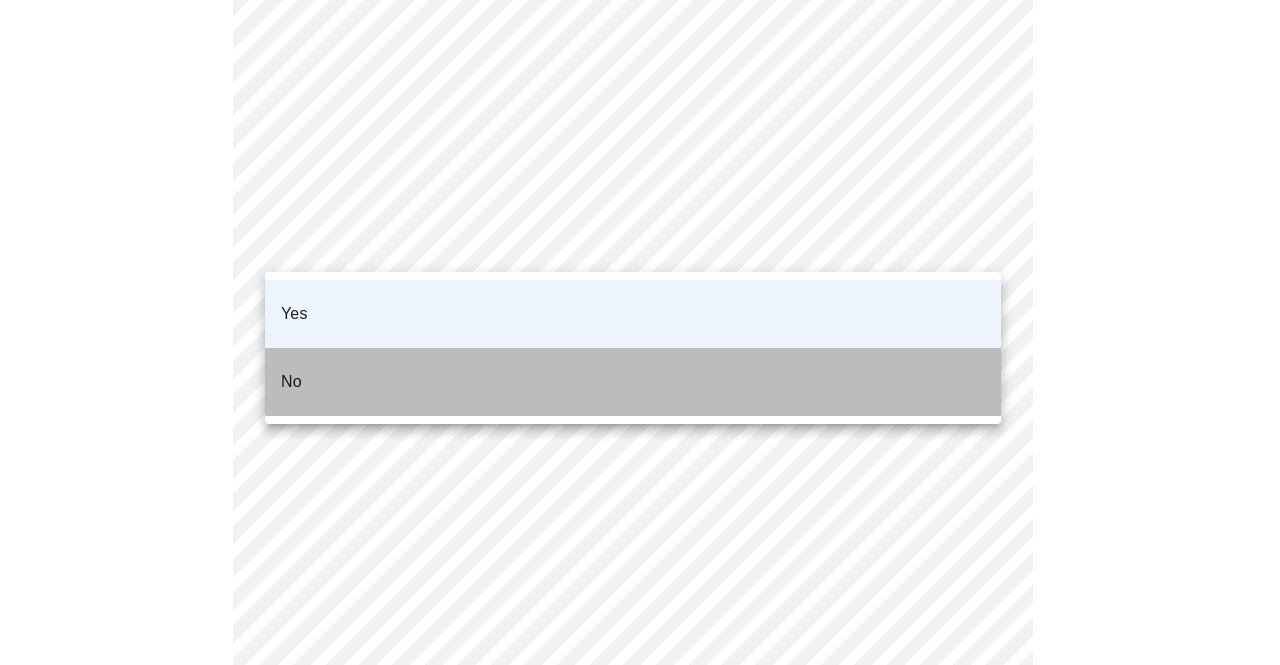 click on "No" at bounding box center (633, 382) 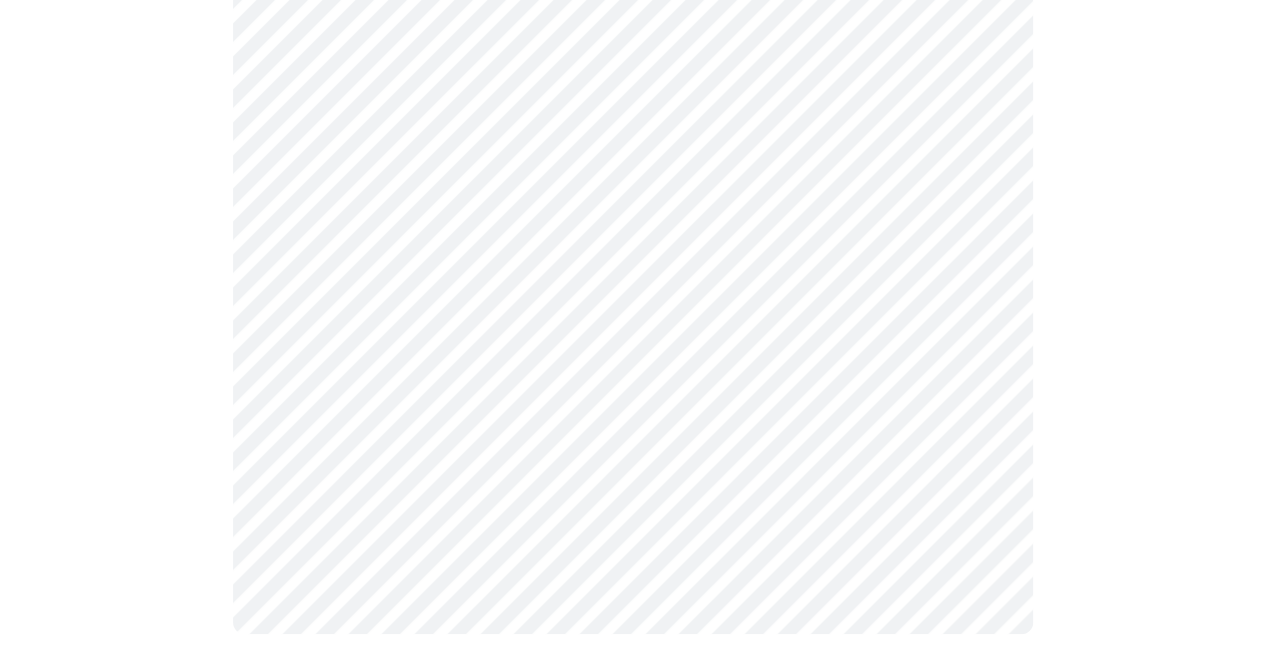 scroll, scrollTop: 0, scrollLeft: 0, axis: both 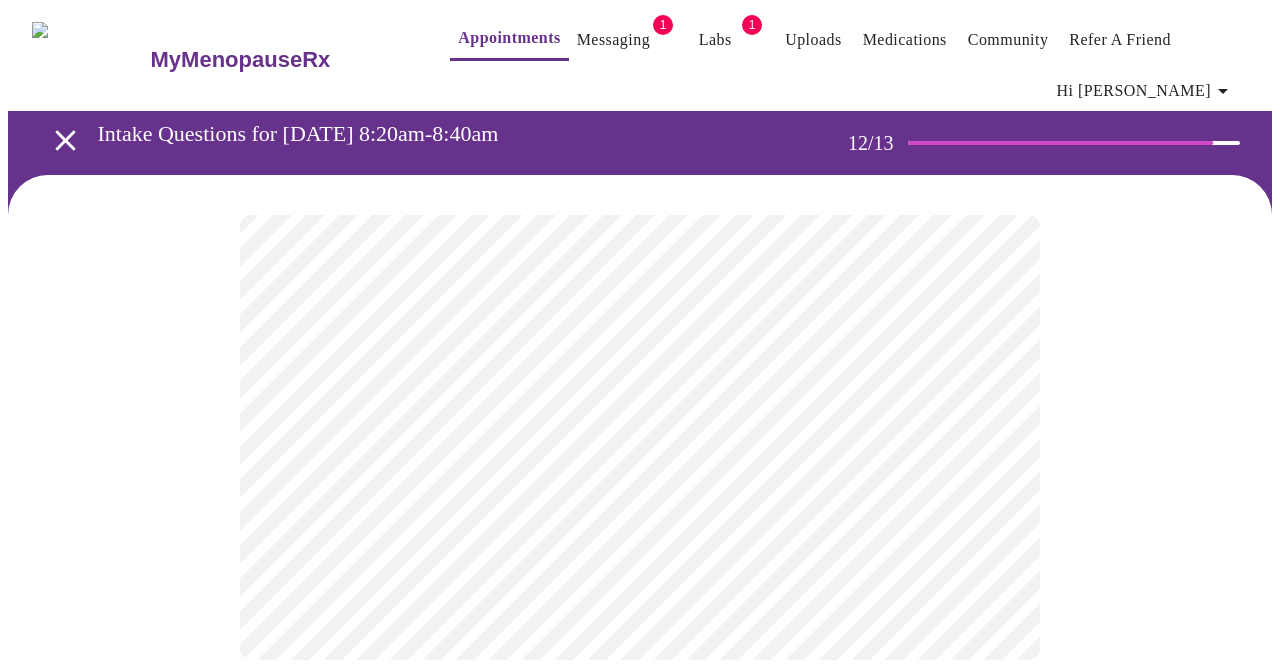 click on "MyMenopauseRx Appointments Messaging 1 Labs 1 Uploads Medications Community Refer a Friend Hi Charlene   Intake Questions for Tue, Jul 22nd 2025 @ 8:20am-8:40am 12  /  13 Settings Billing Invoices Log out" at bounding box center [640, 354] 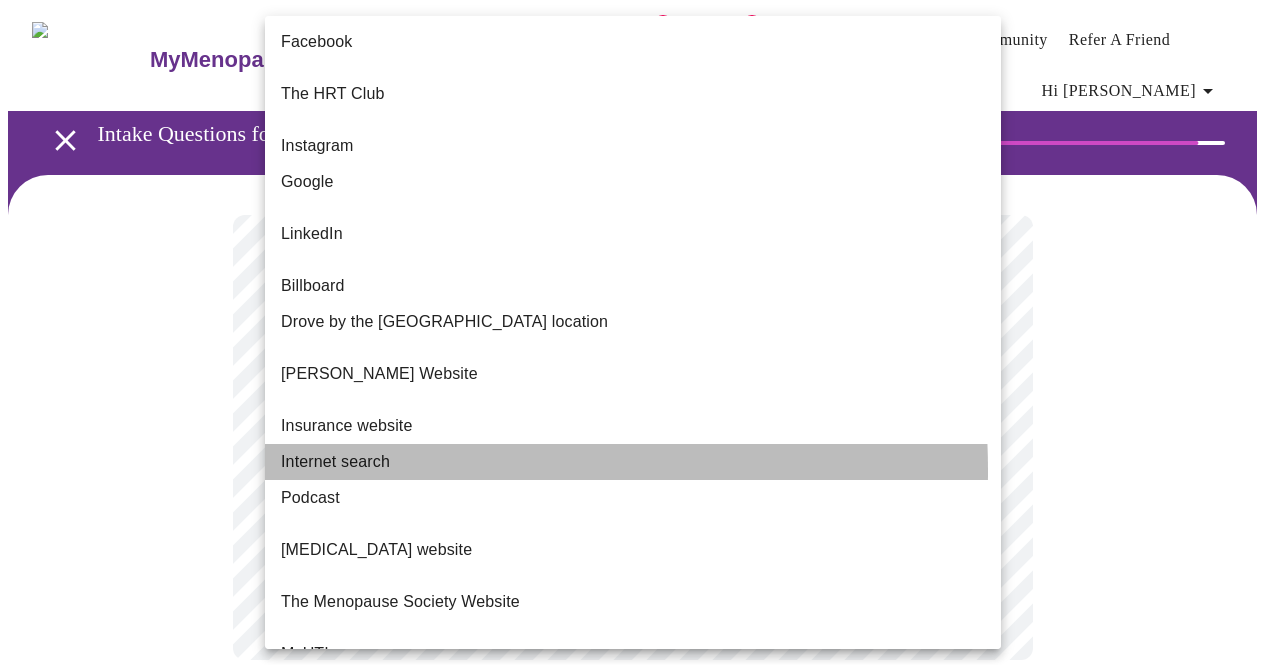 click on "Internet search" at bounding box center (335, 462) 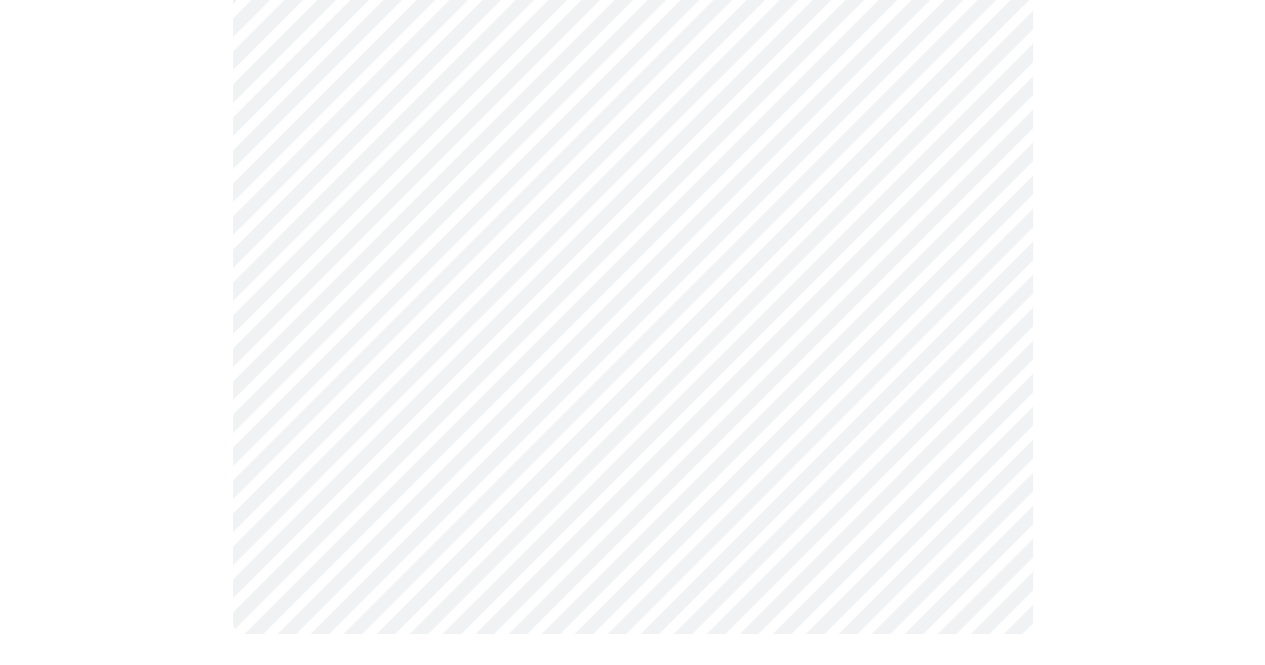 scroll, scrollTop: 1034, scrollLeft: 0, axis: vertical 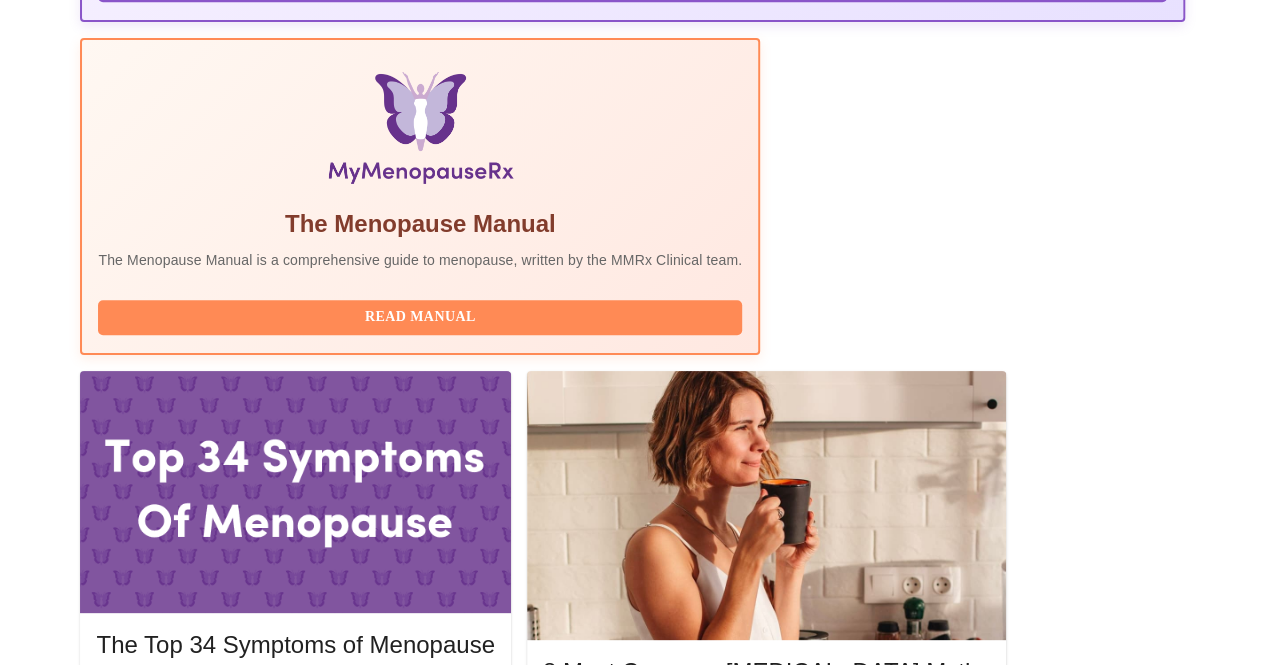 click on "Join Waiting Room" at bounding box center [1078, 1950] 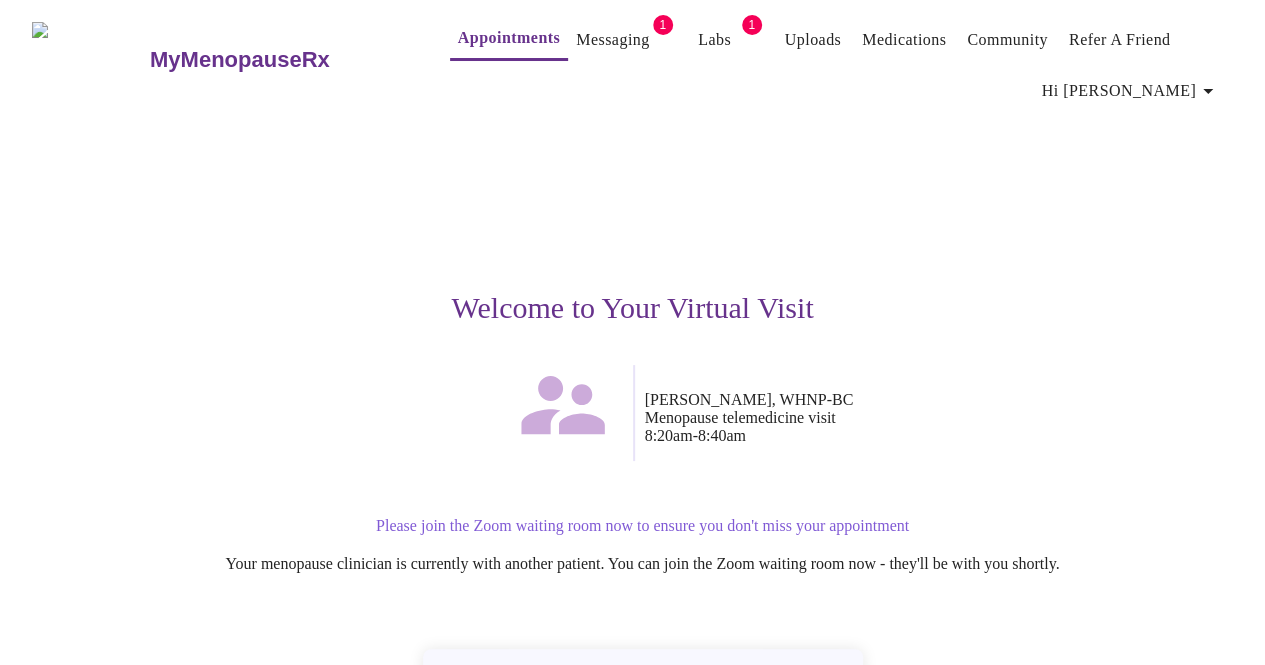 scroll, scrollTop: 195, scrollLeft: 0, axis: vertical 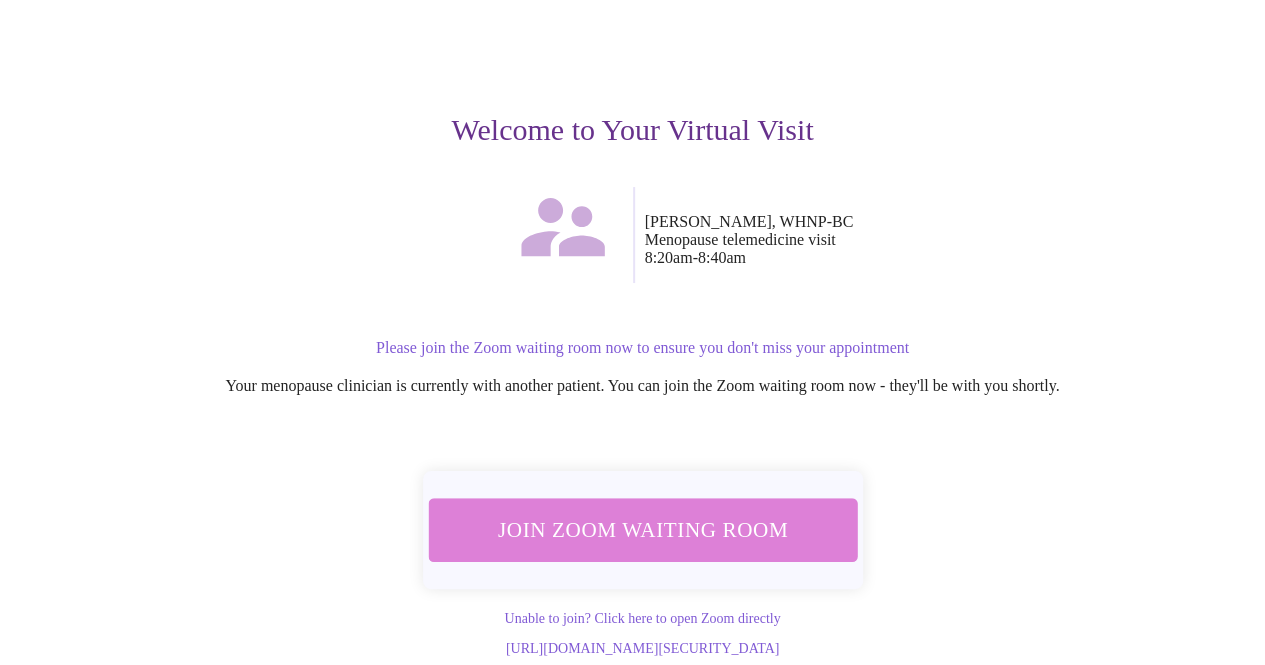 click on "Join Zoom Waiting Room" at bounding box center [642, 529] 